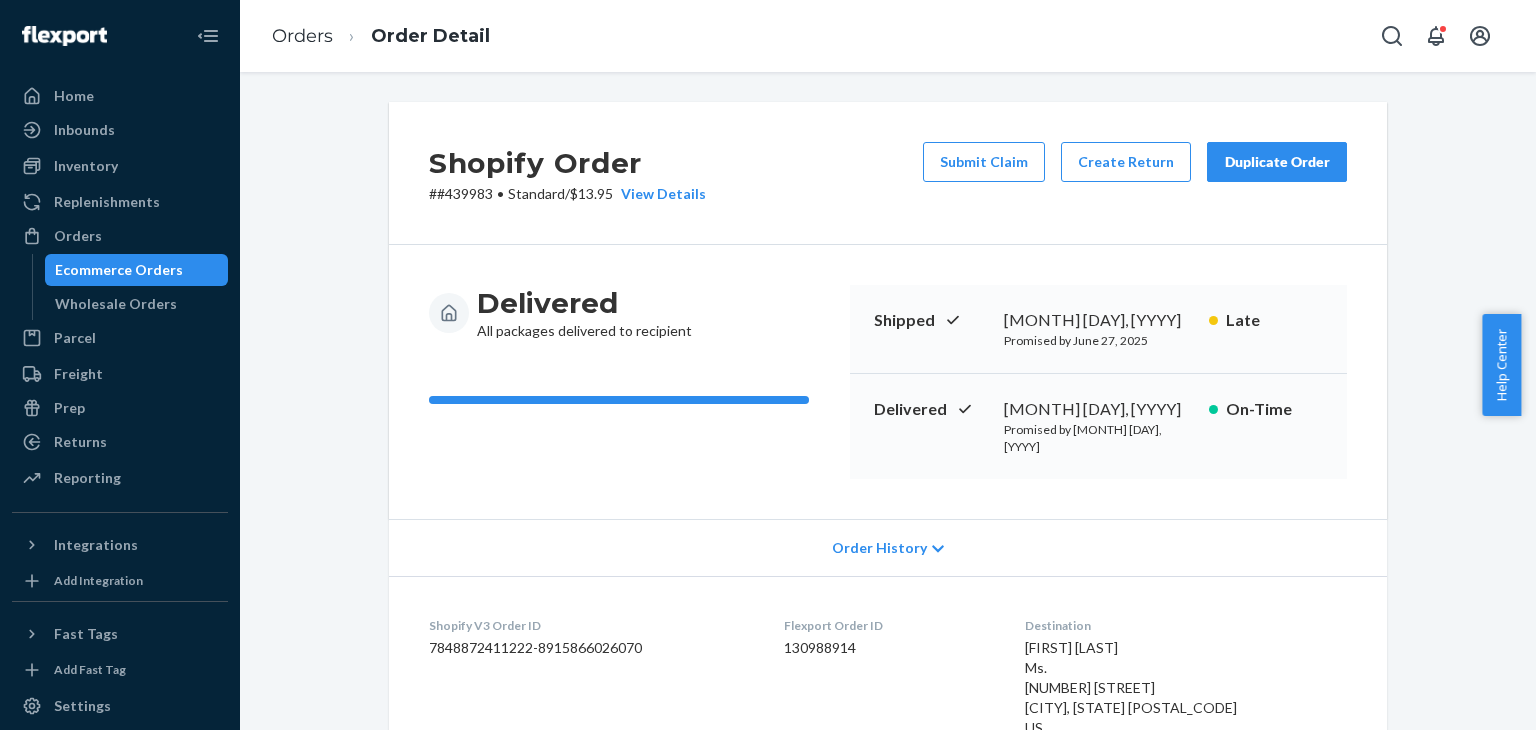 scroll, scrollTop: 0, scrollLeft: 0, axis: both 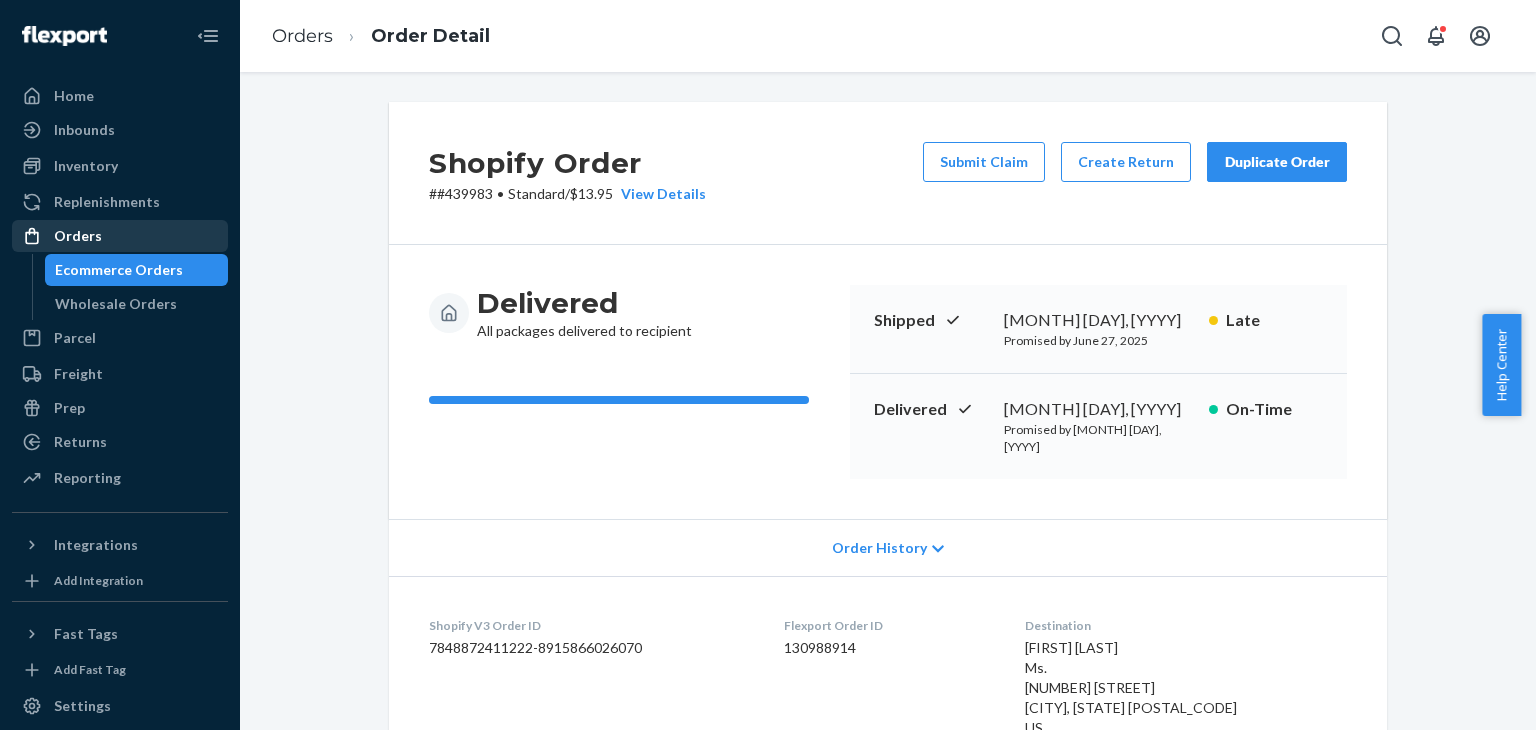 click on "Orders" at bounding box center [78, 236] 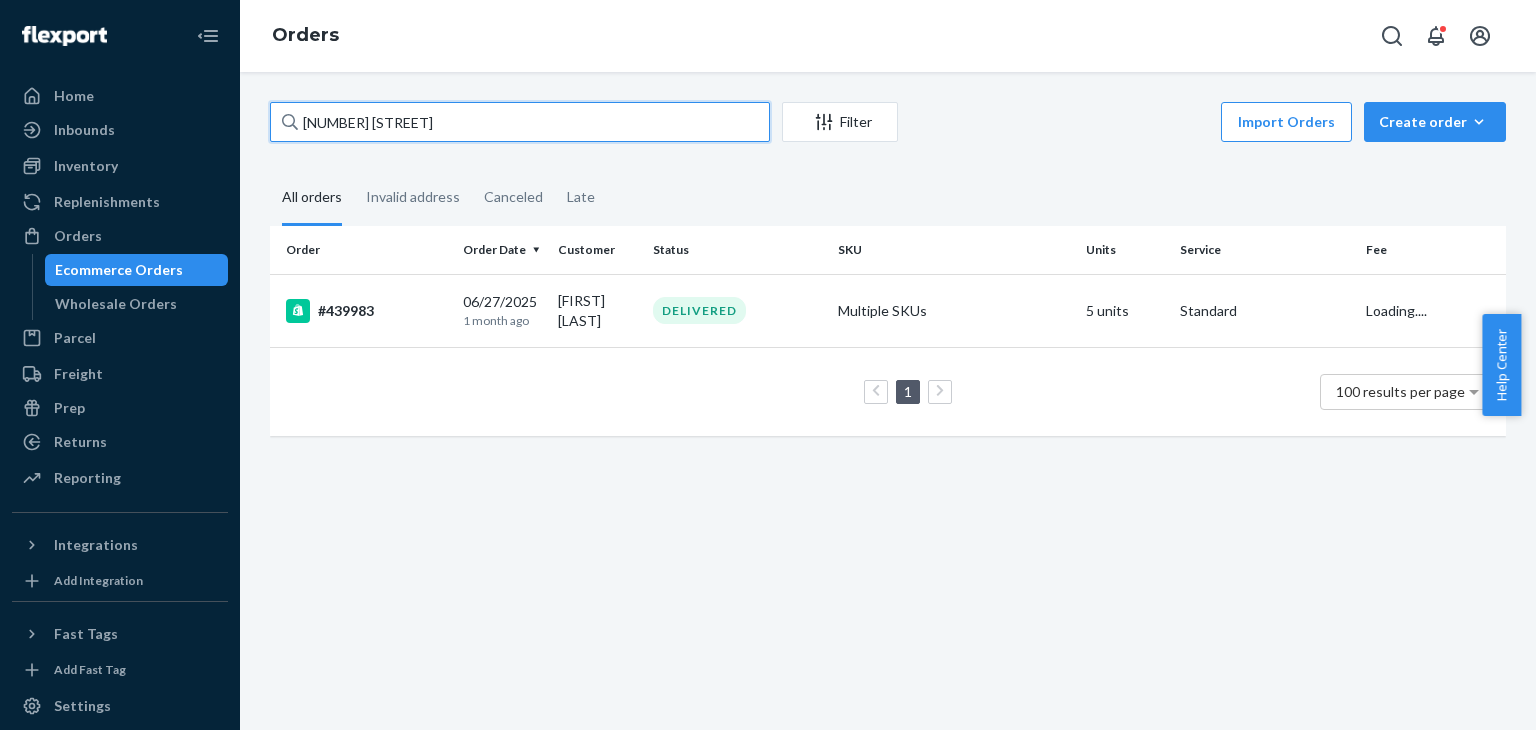 click on "[NUMBER] [STREET]" at bounding box center (520, 122) 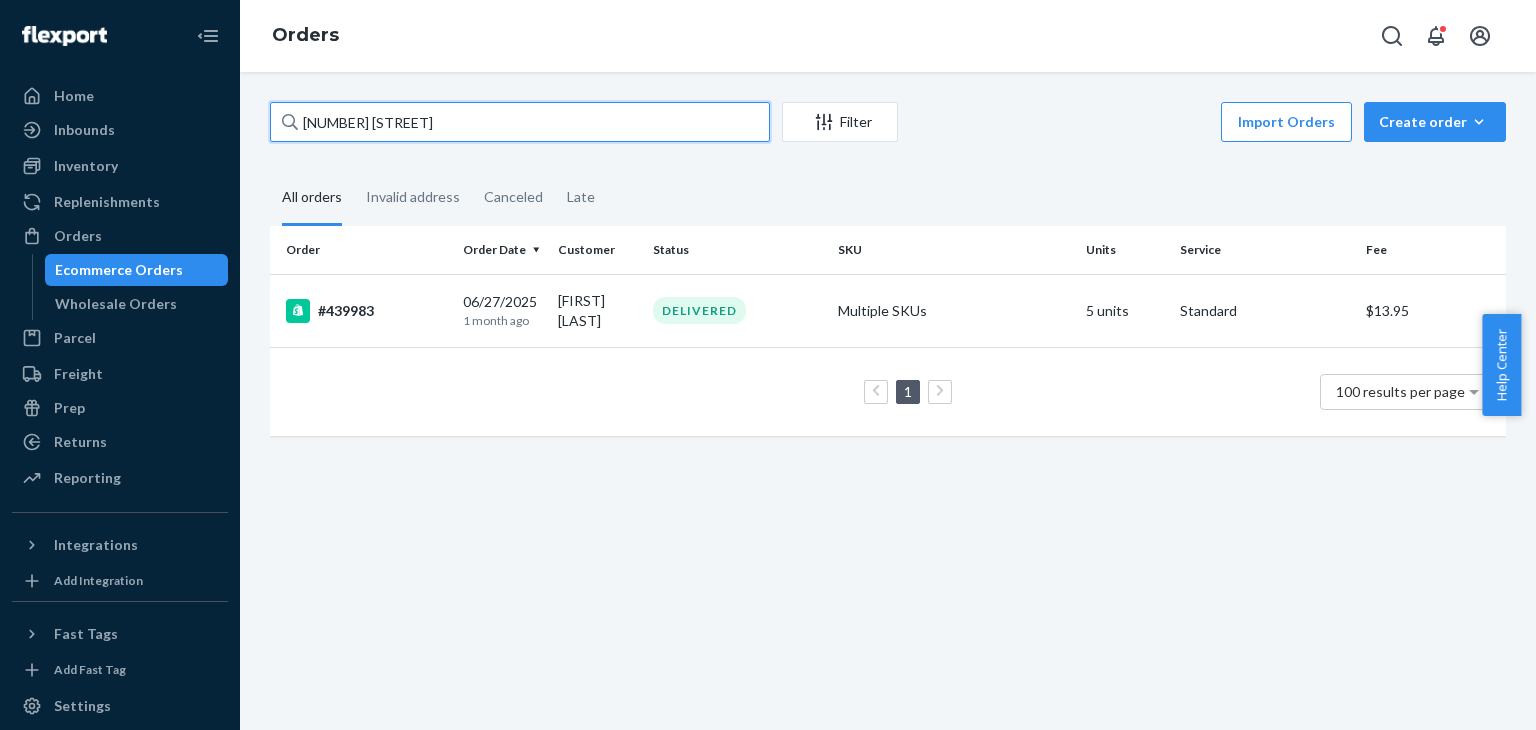 paste on "447039" 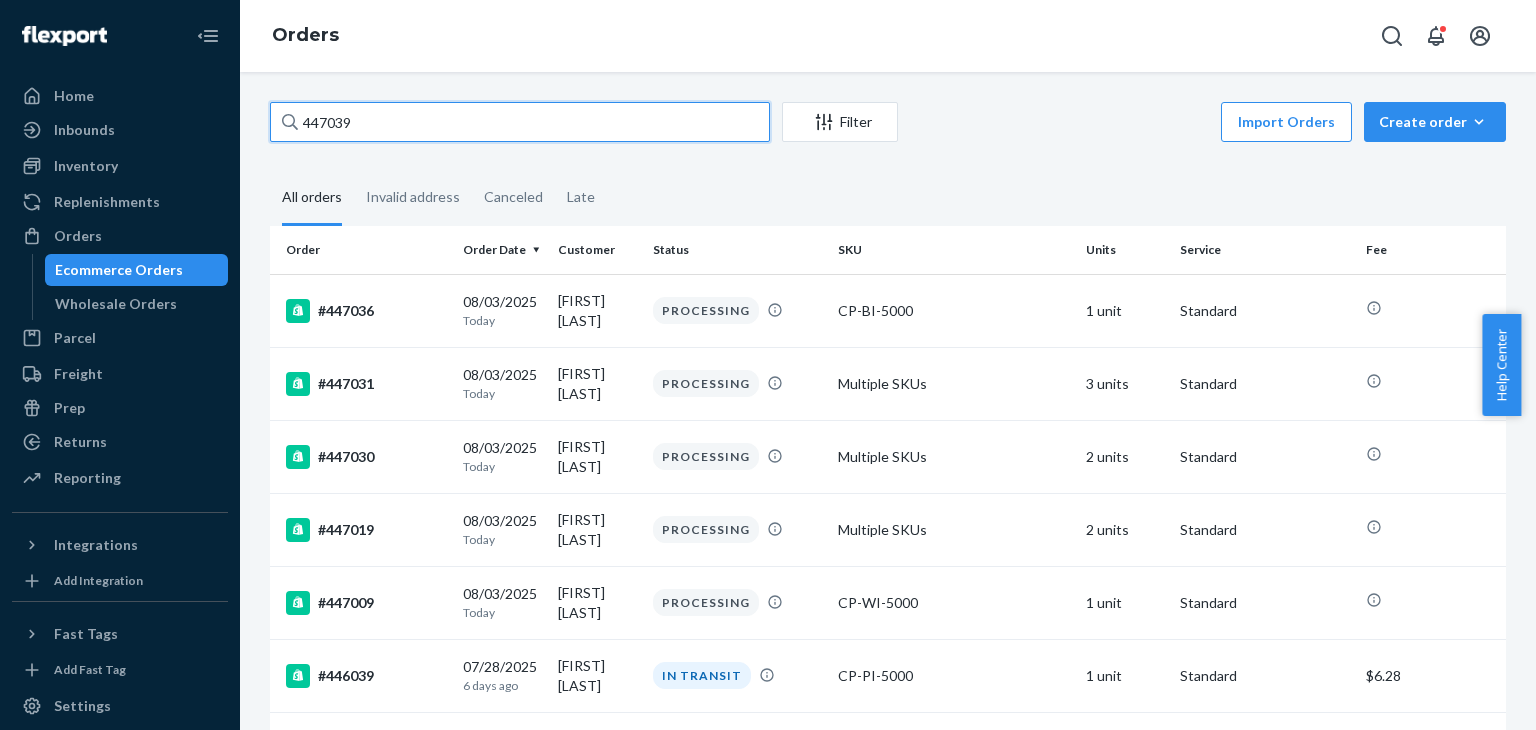 click on "447039" at bounding box center (520, 122) 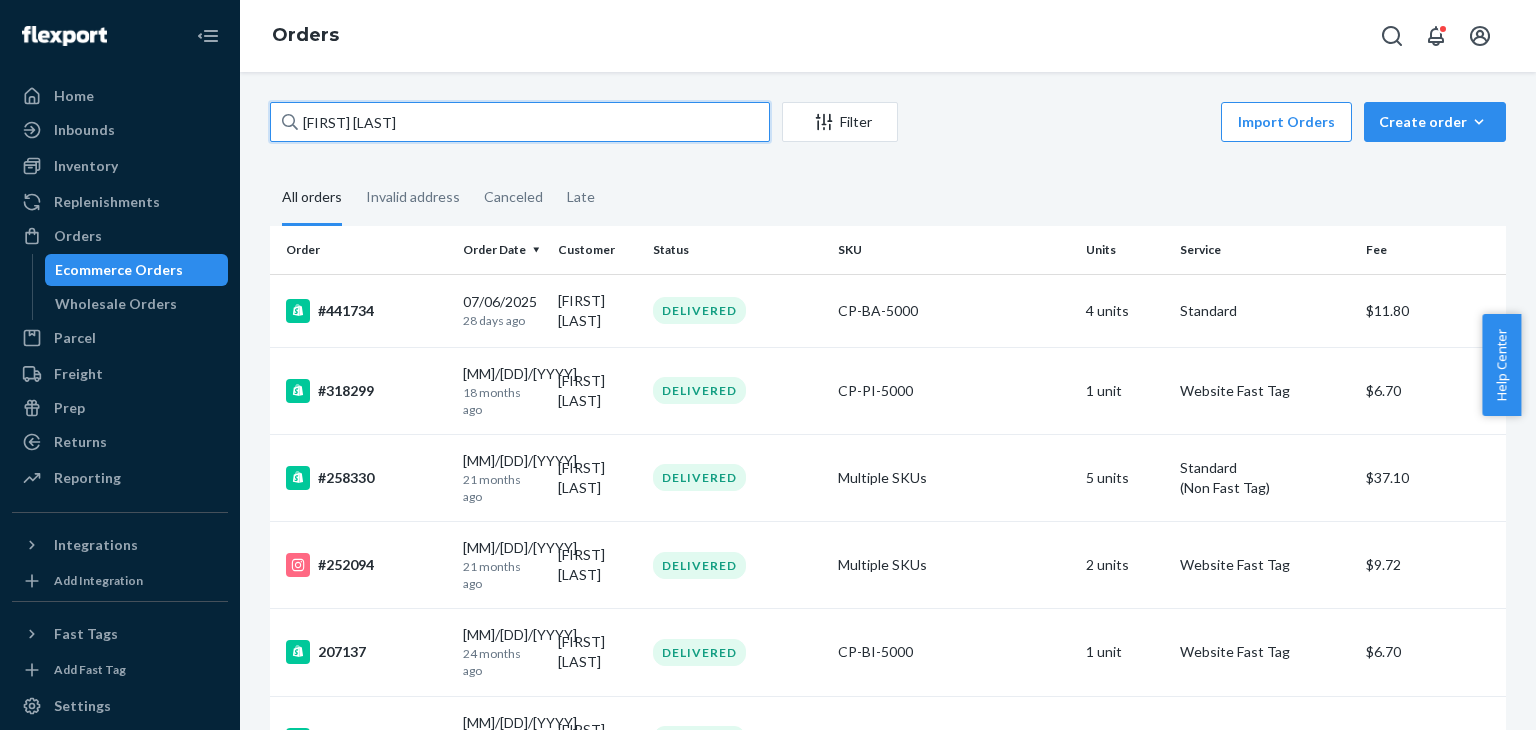 click on "[FIRST] [LAST]" at bounding box center [520, 122] 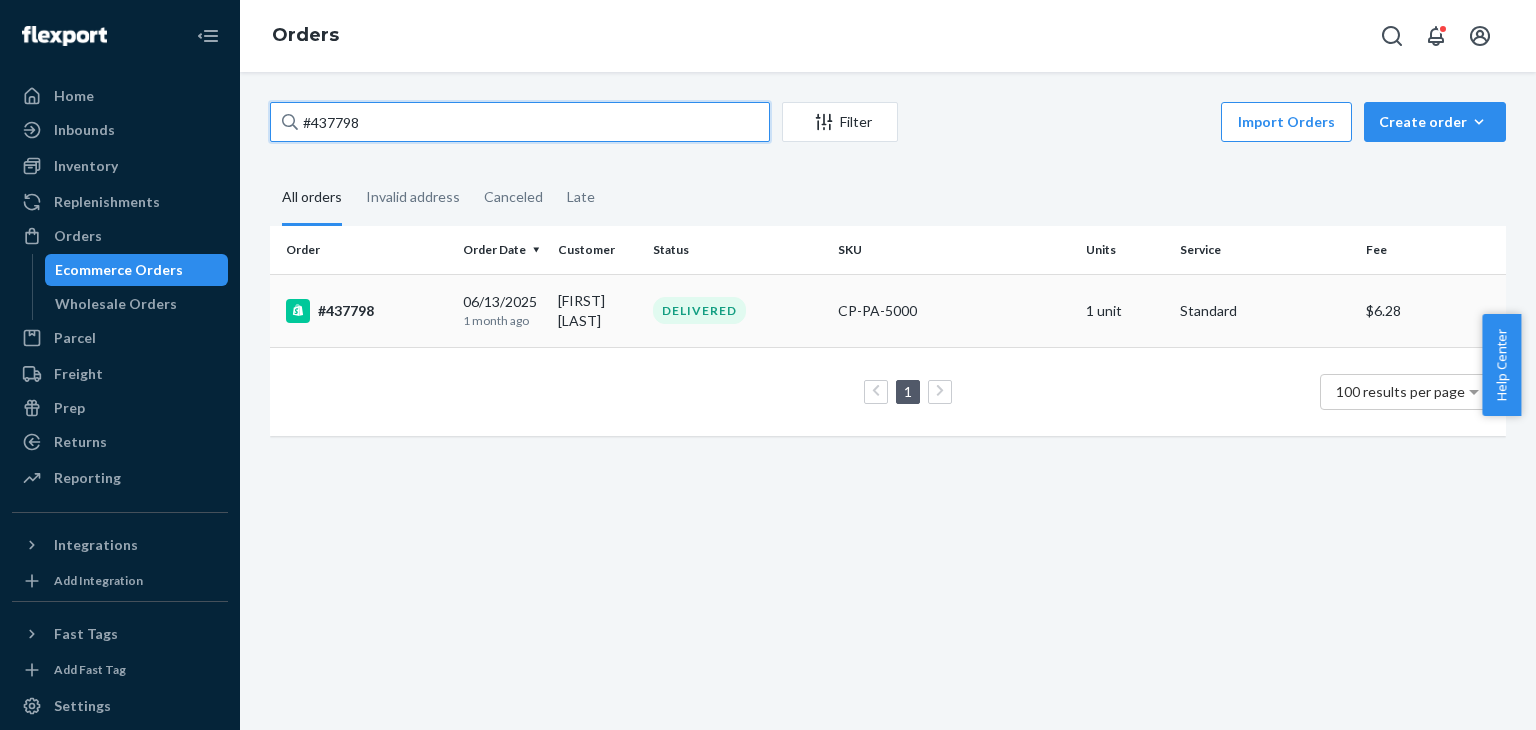 type on "#437798" 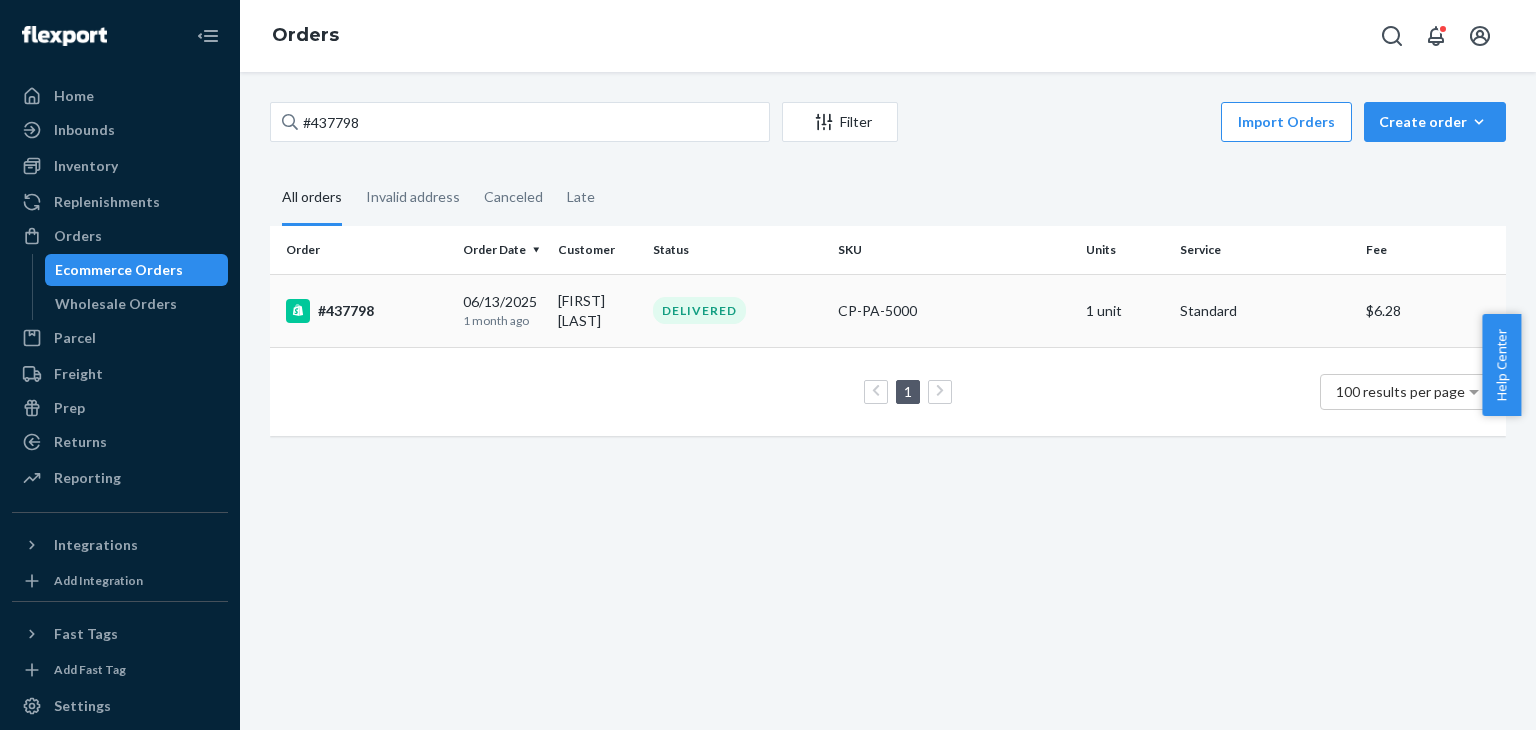 click on "DELIVERED" at bounding box center (737, 310) 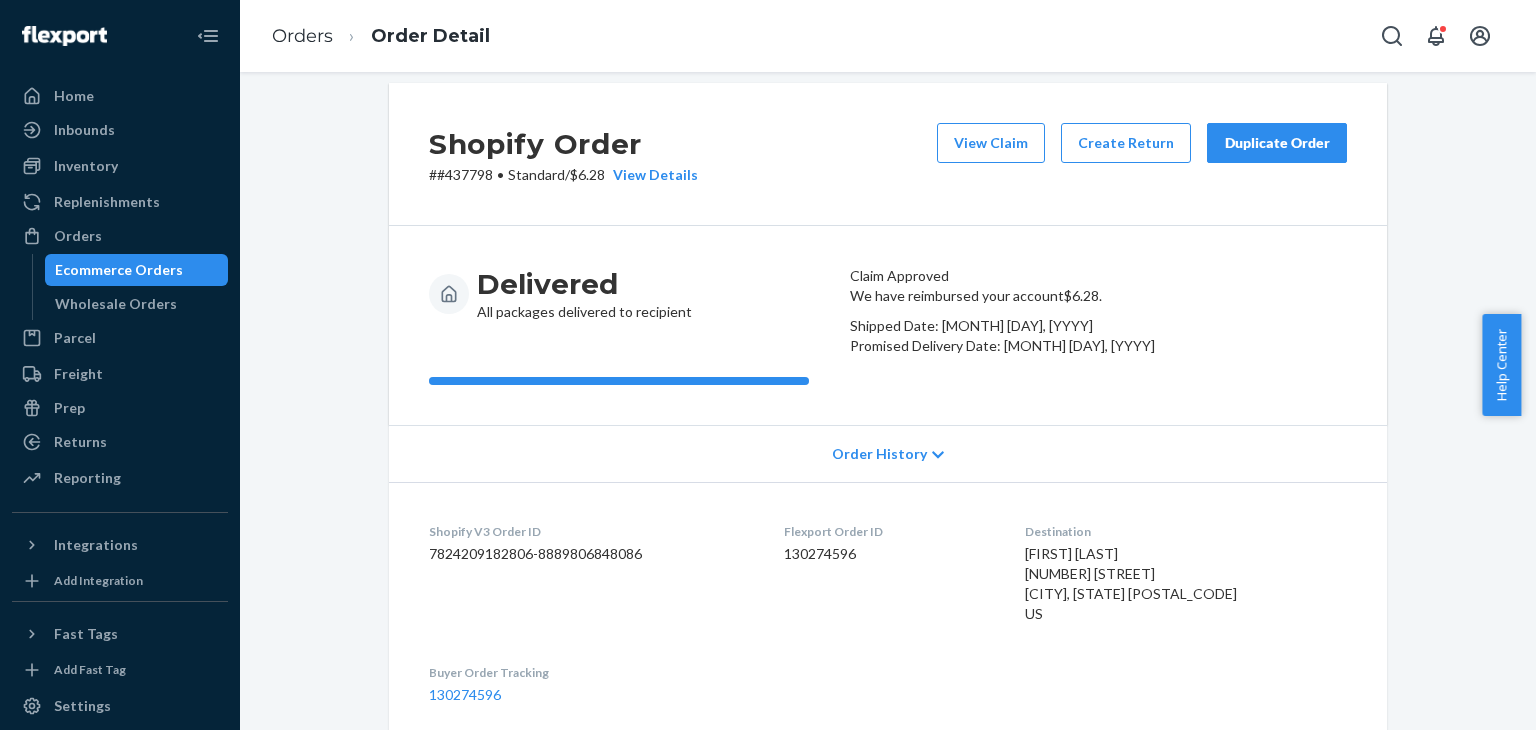 scroll, scrollTop: 0, scrollLeft: 0, axis: both 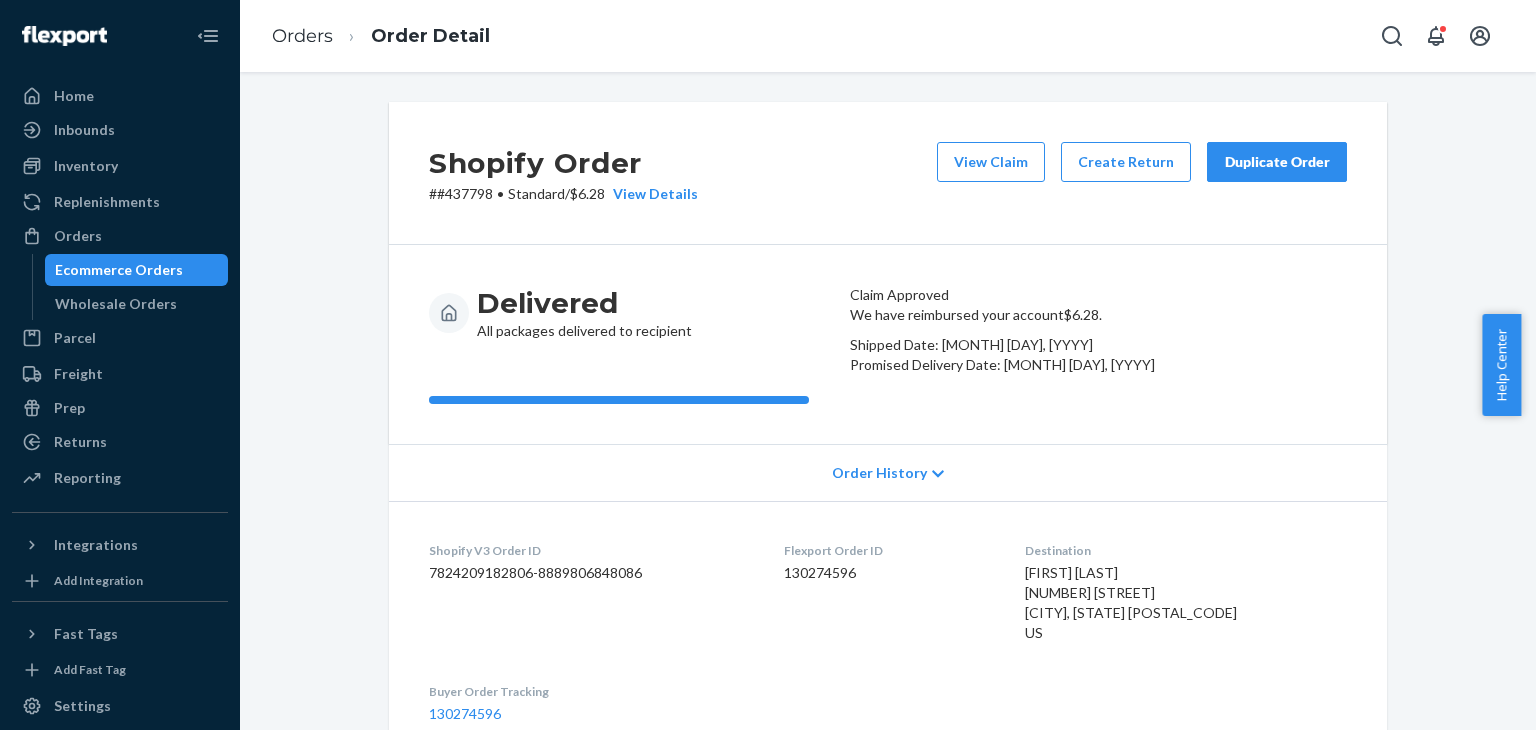 click on "Duplicate Order" at bounding box center [1277, 162] 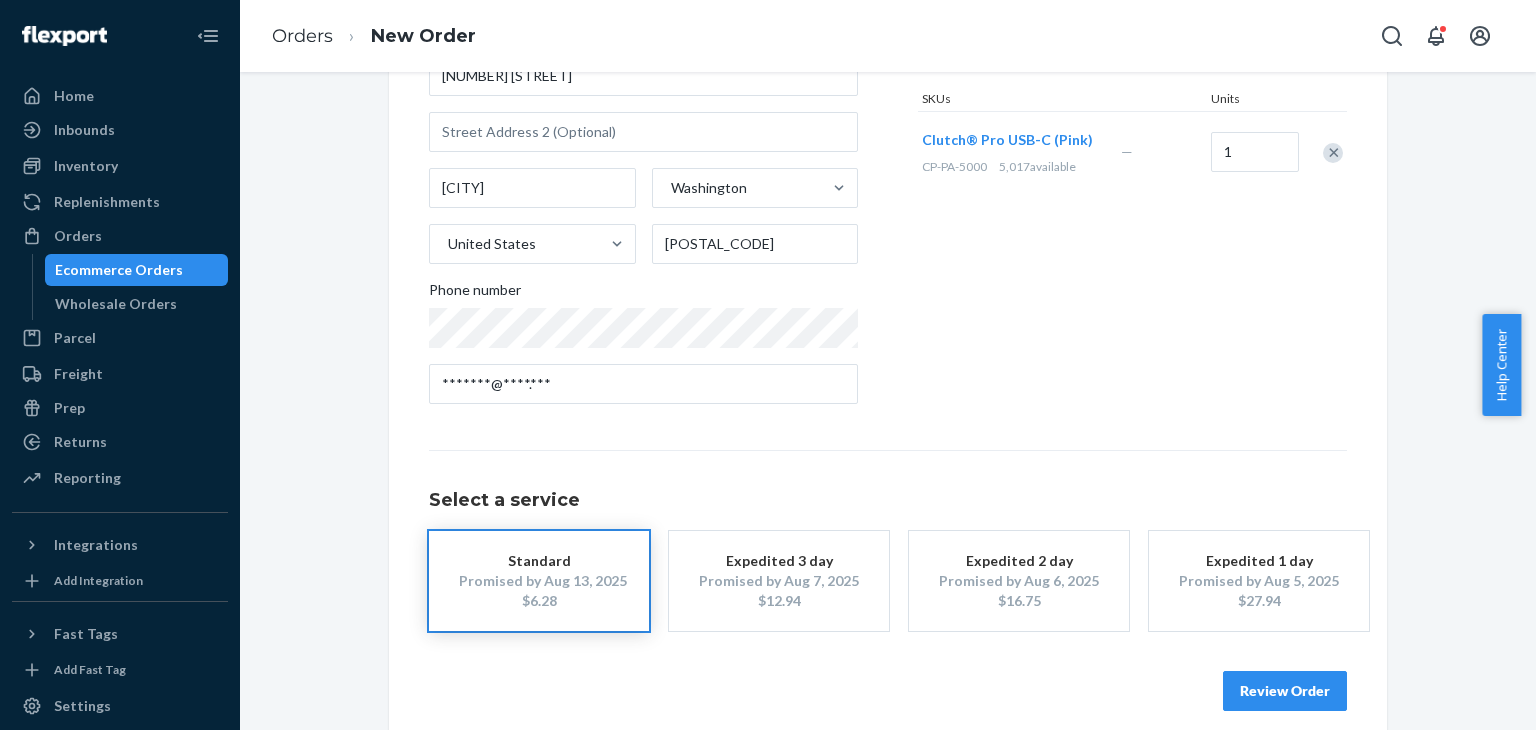 scroll, scrollTop: 280, scrollLeft: 0, axis: vertical 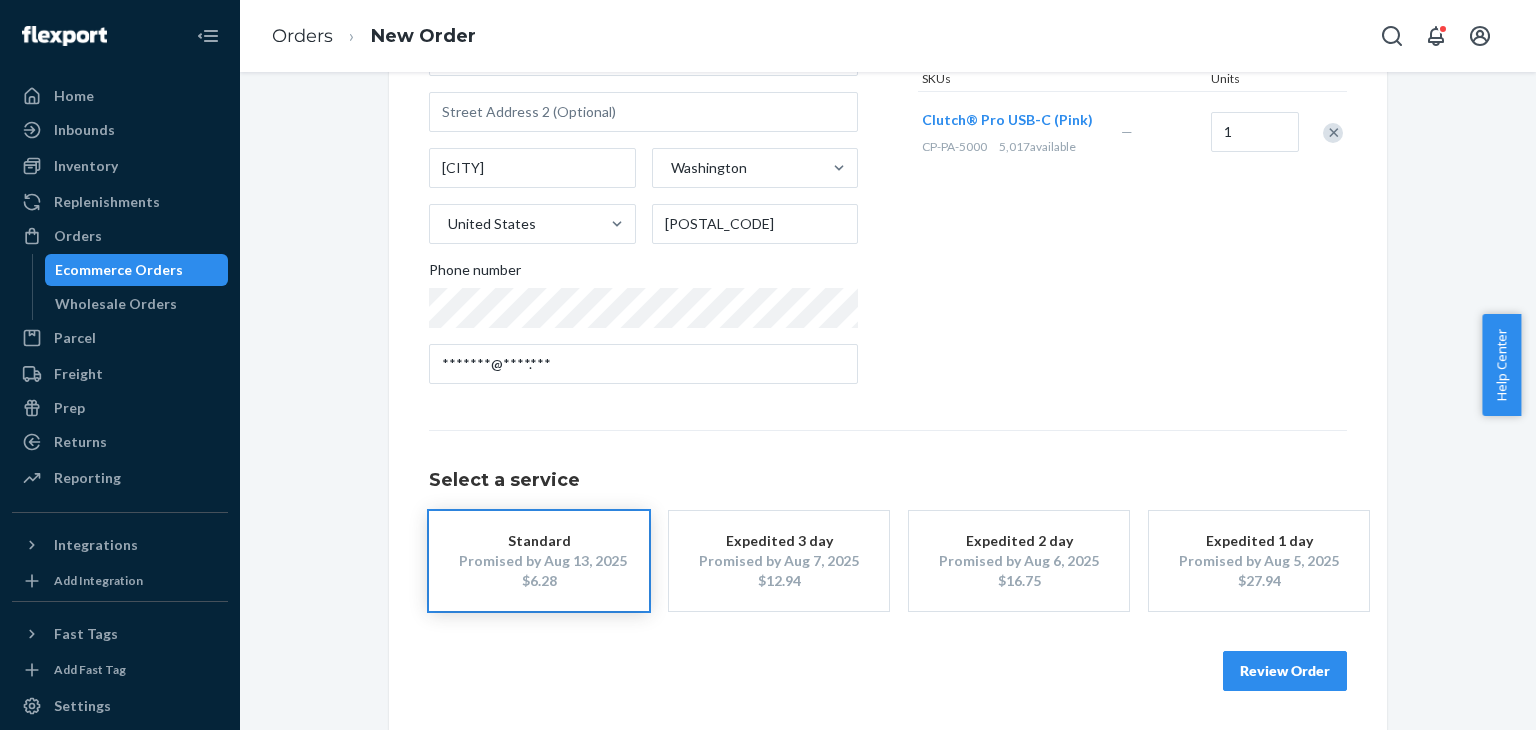 click on "Review Order" at bounding box center [1285, 671] 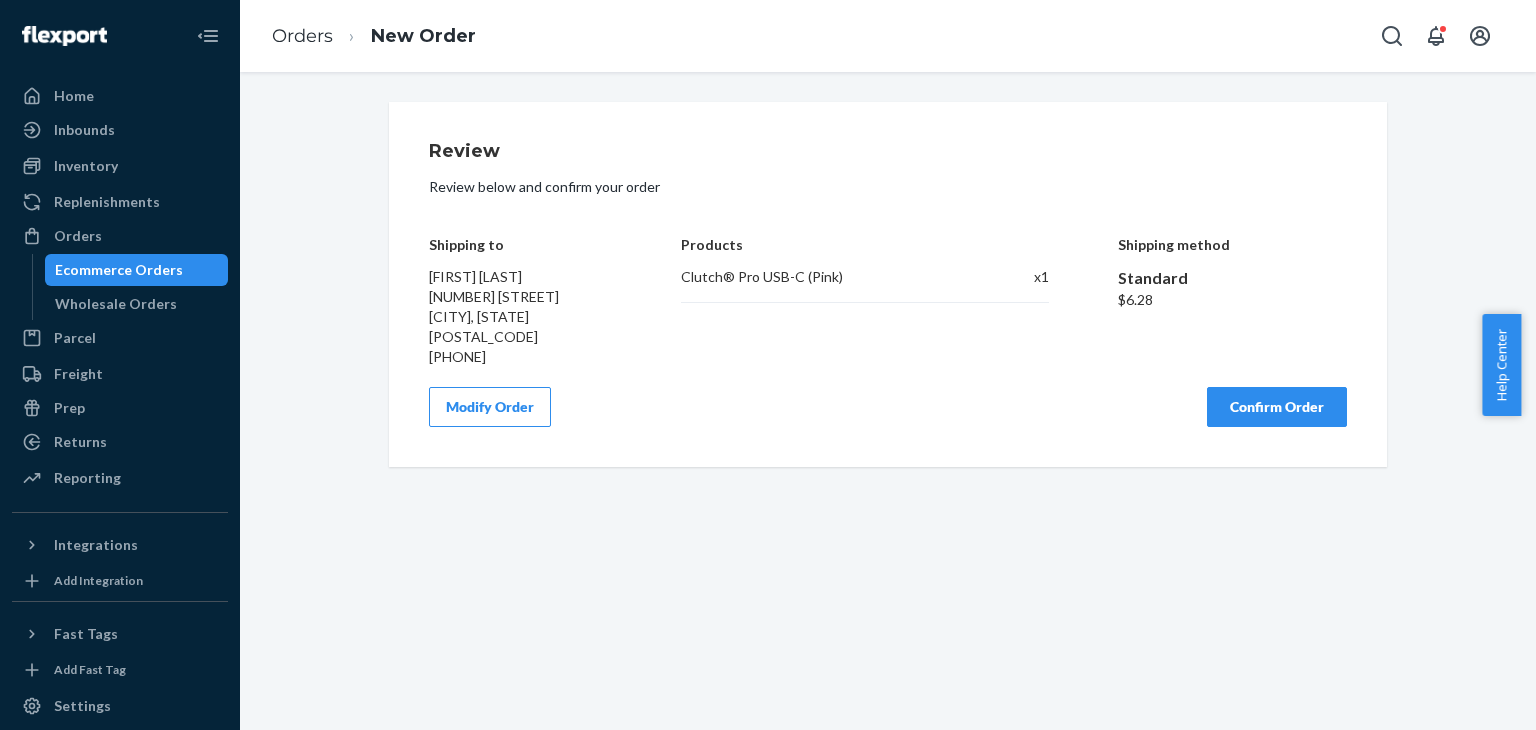 click on "Confirm Order" at bounding box center (1277, 407) 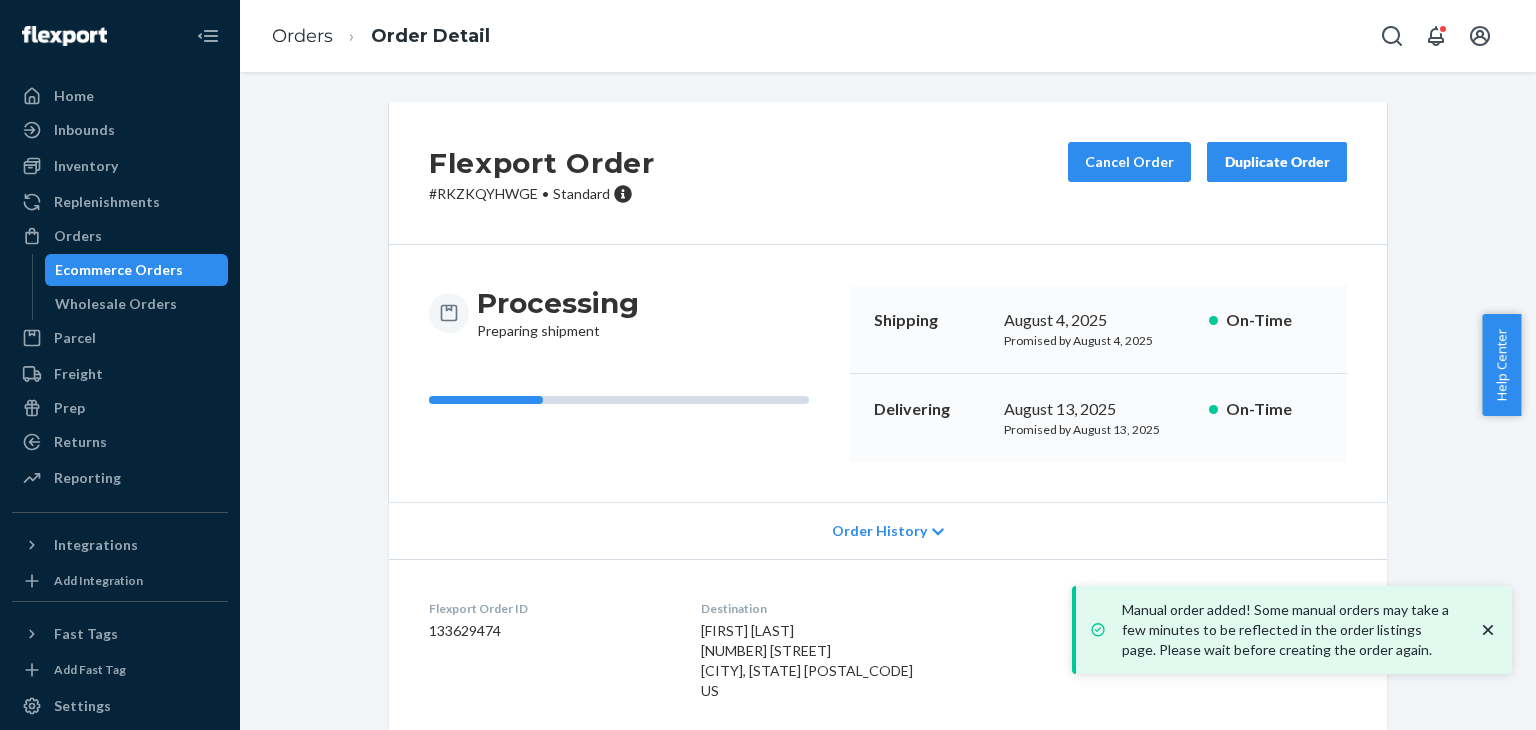 click on "# RKZKQYHWGE • Standard" at bounding box center [542, 194] 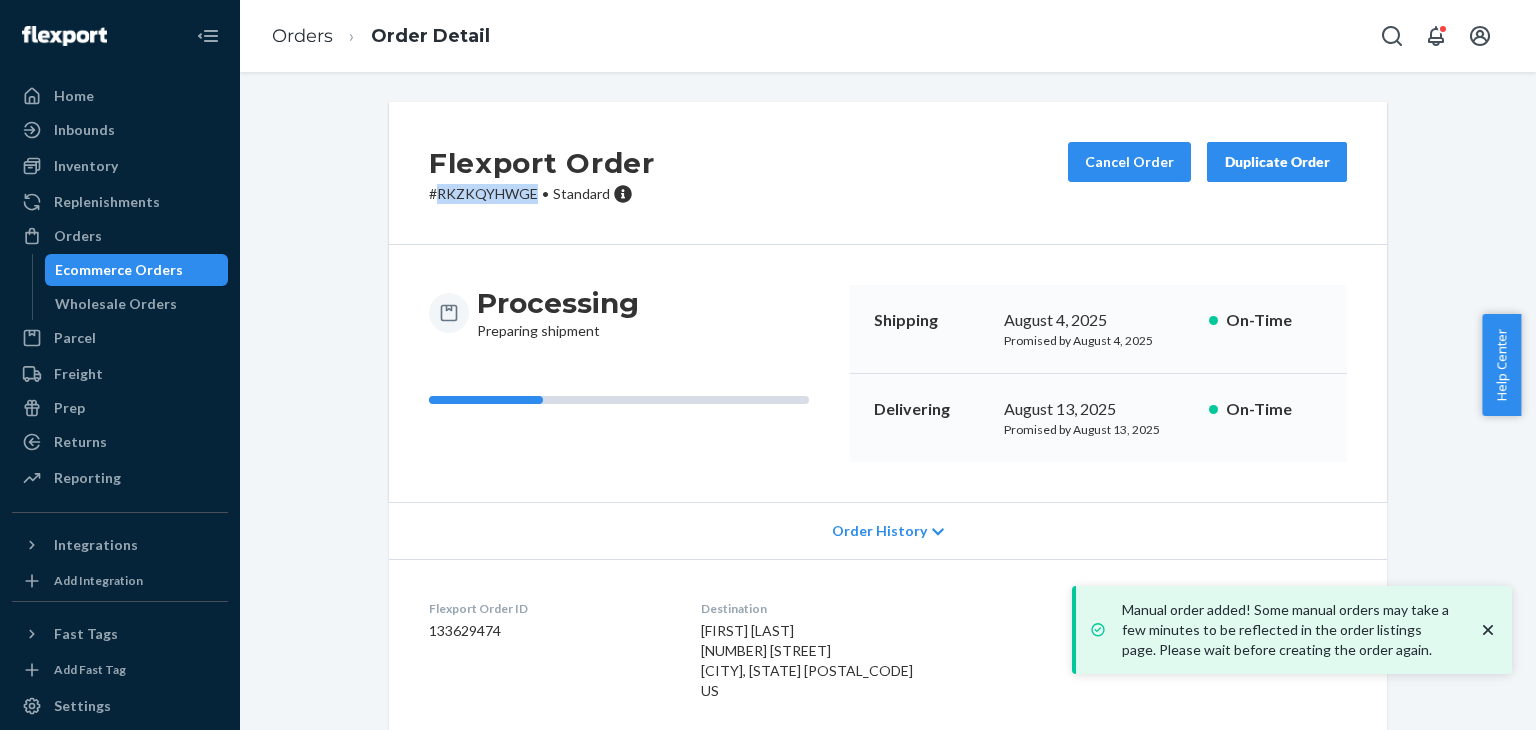click on "# RKZKQYHWGE • Standard" at bounding box center [542, 194] 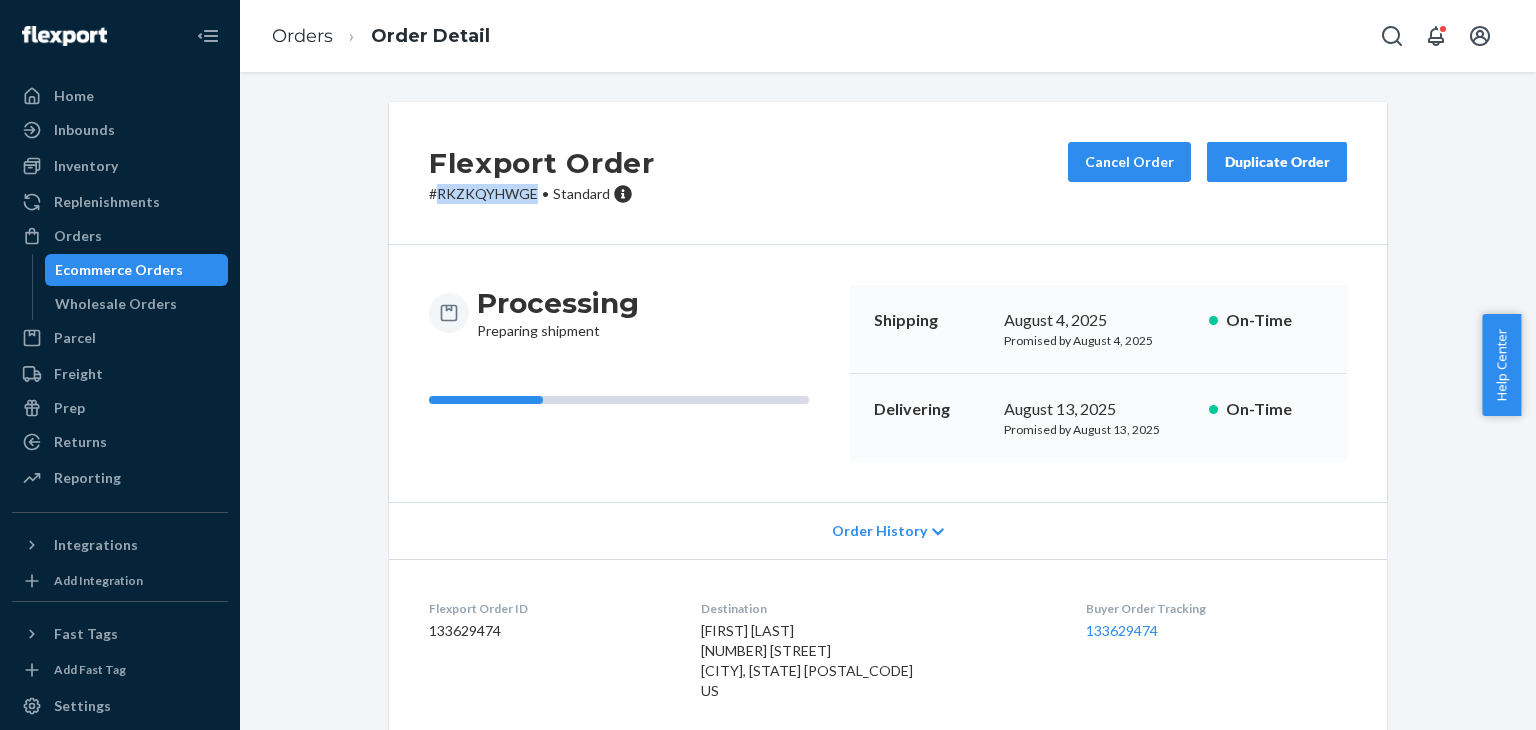 copy on "RKZKQYHWGE" 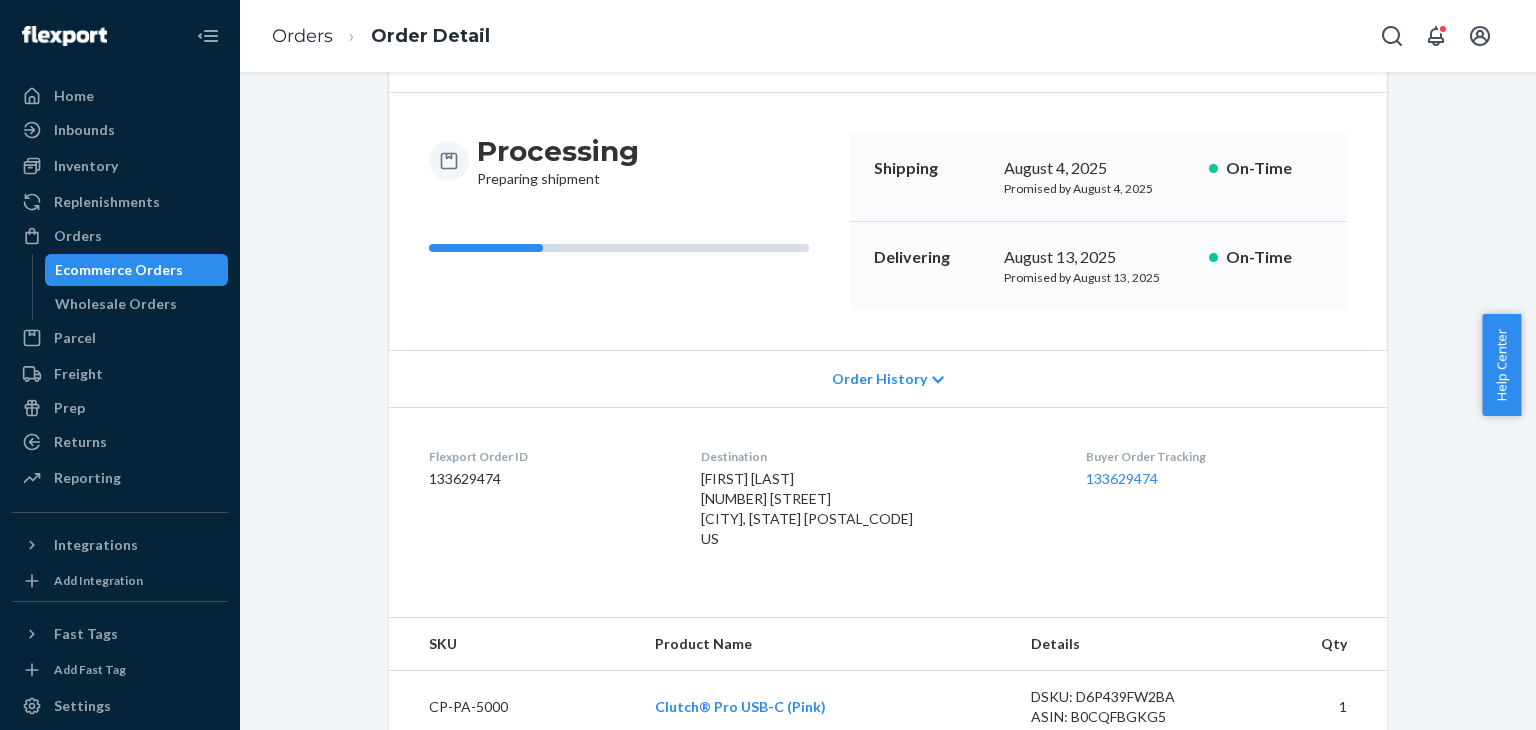 scroll, scrollTop: 188, scrollLeft: 0, axis: vertical 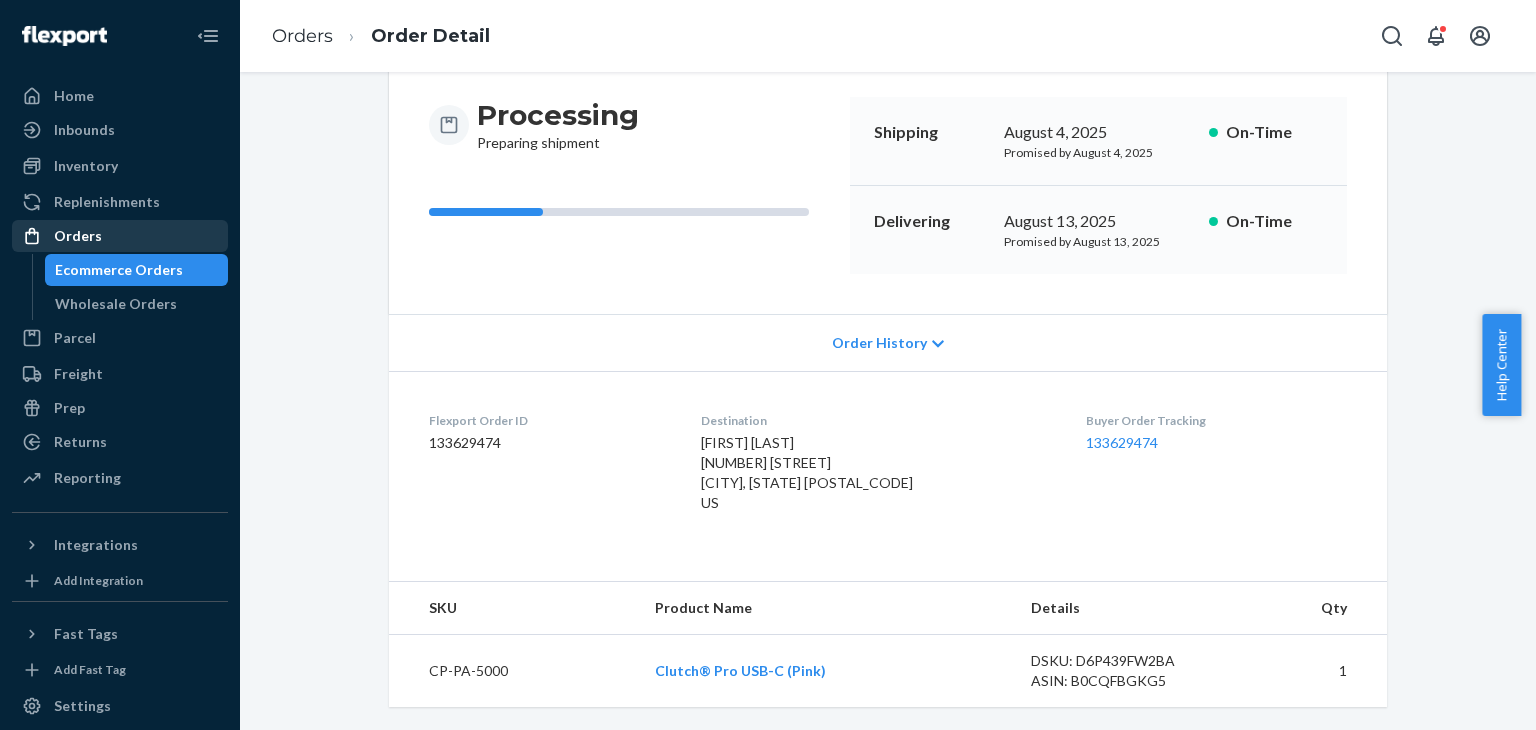 click on "Orders" at bounding box center [120, 236] 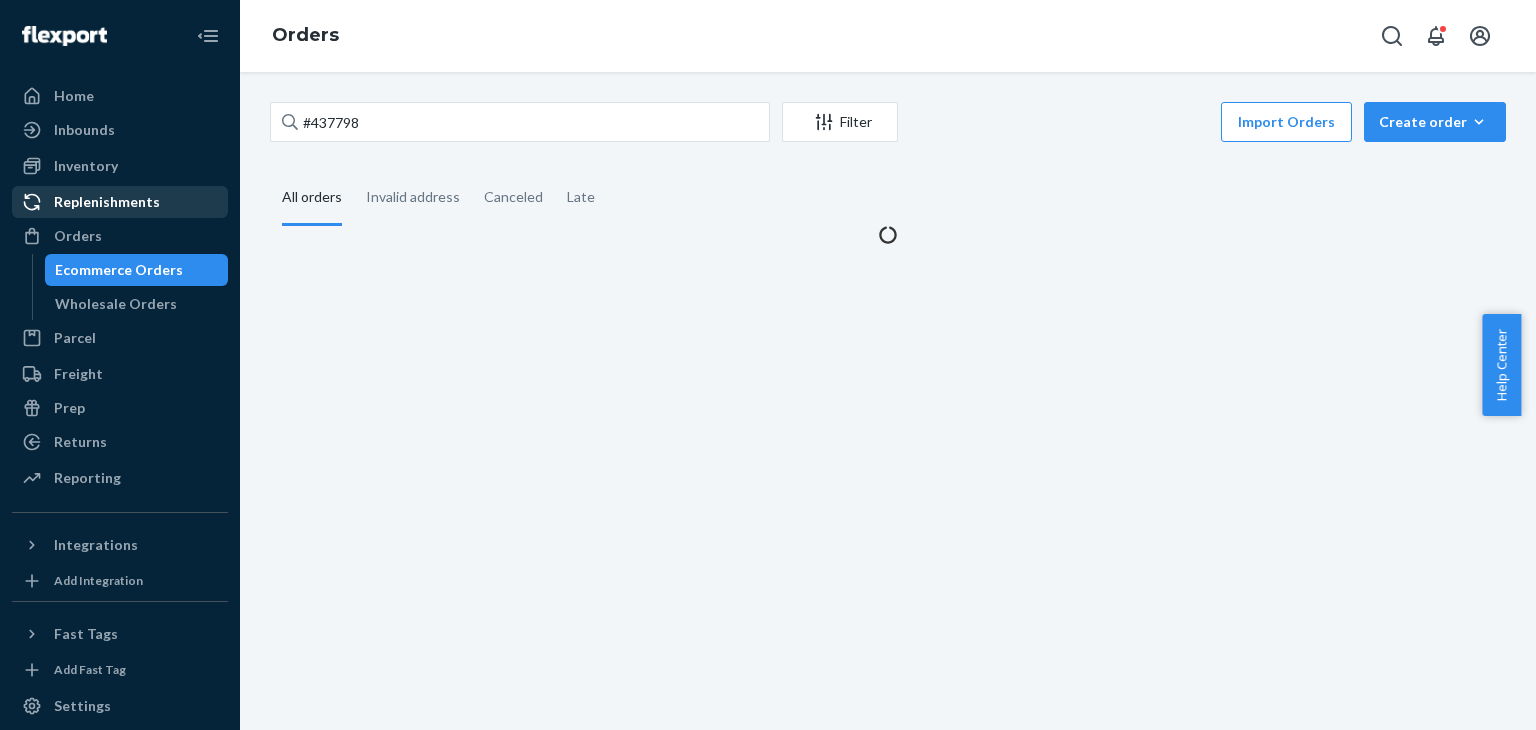 scroll, scrollTop: 0, scrollLeft: 0, axis: both 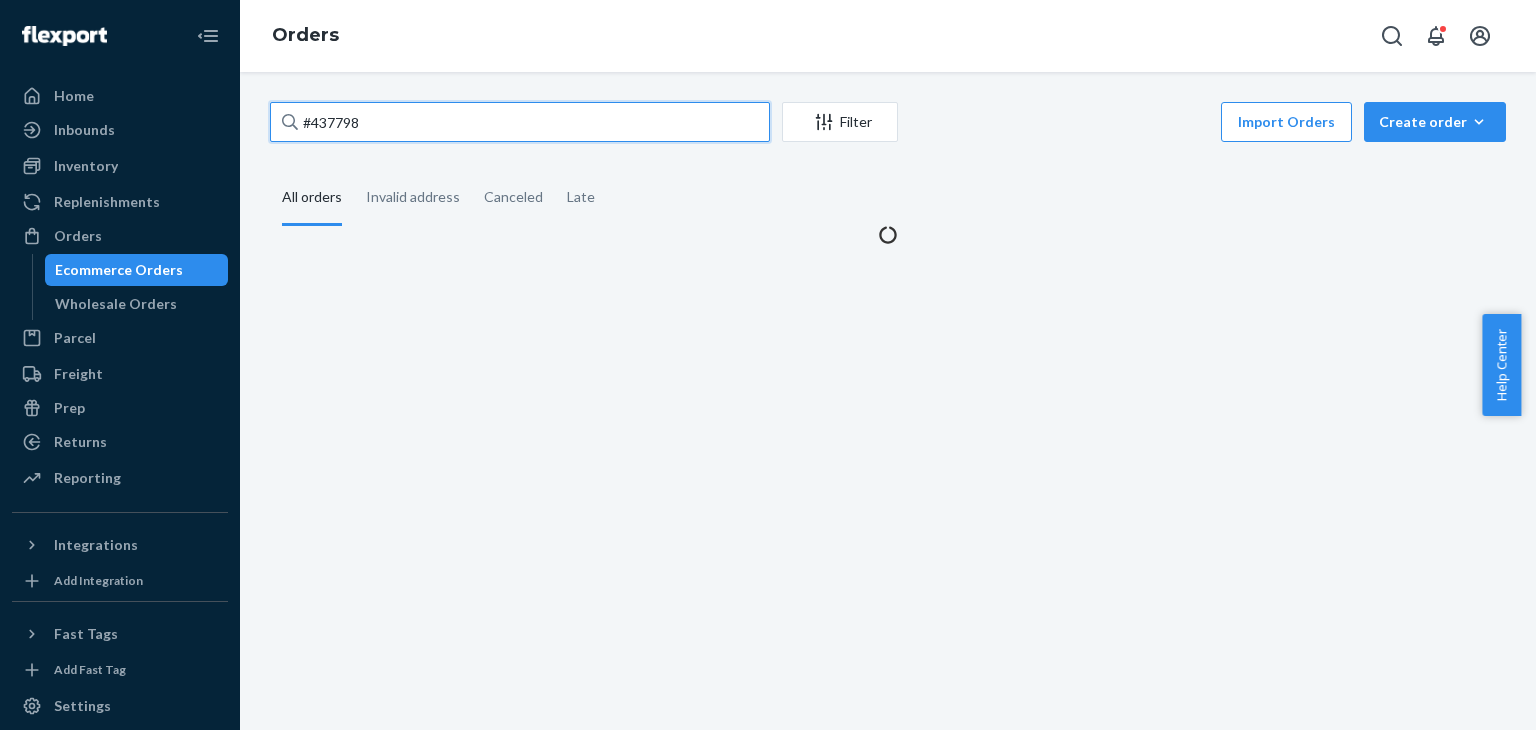 click on "#437798" at bounding box center (520, 122) 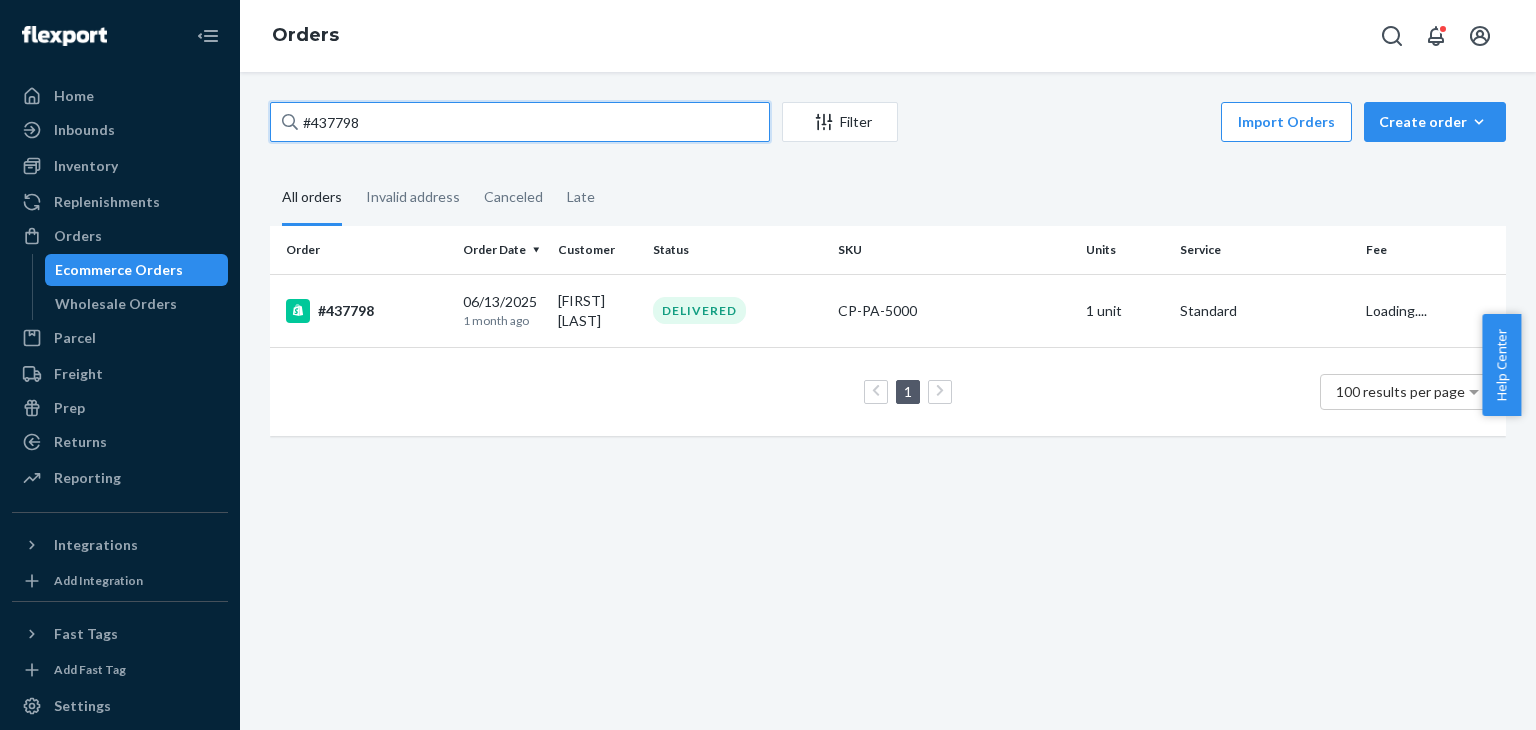 paste on "370901" 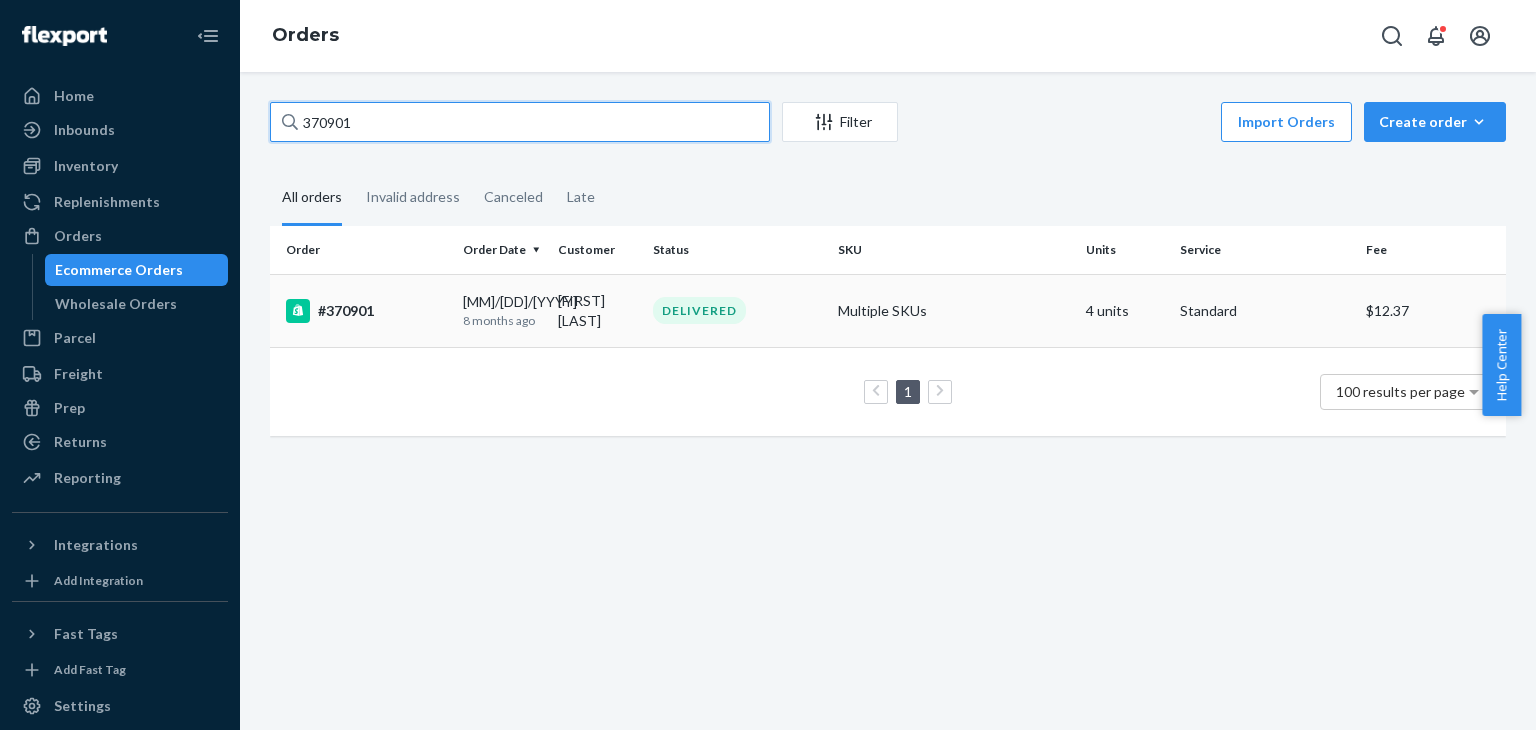 type on "370901" 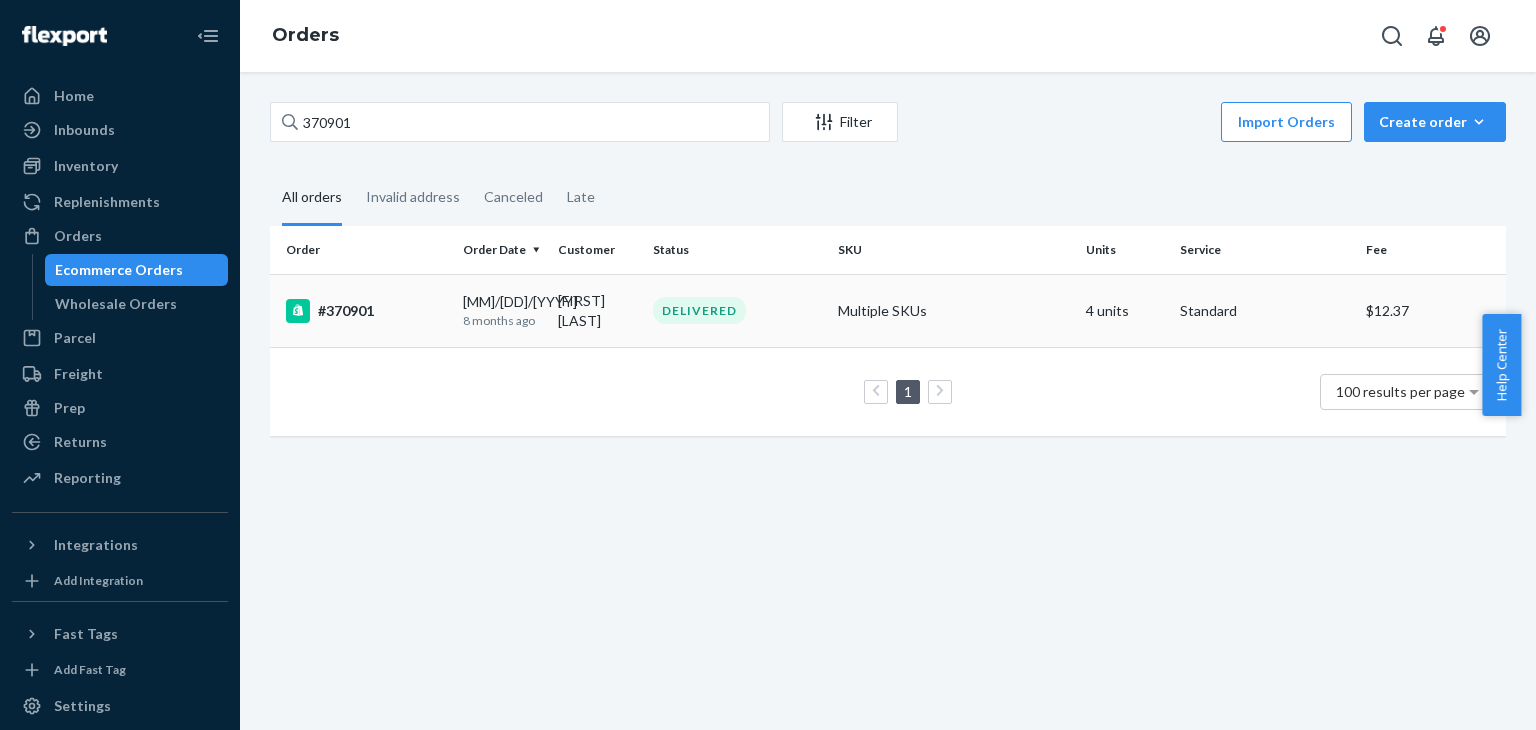 click on "Multiple SKUs" at bounding box center [953, 310] 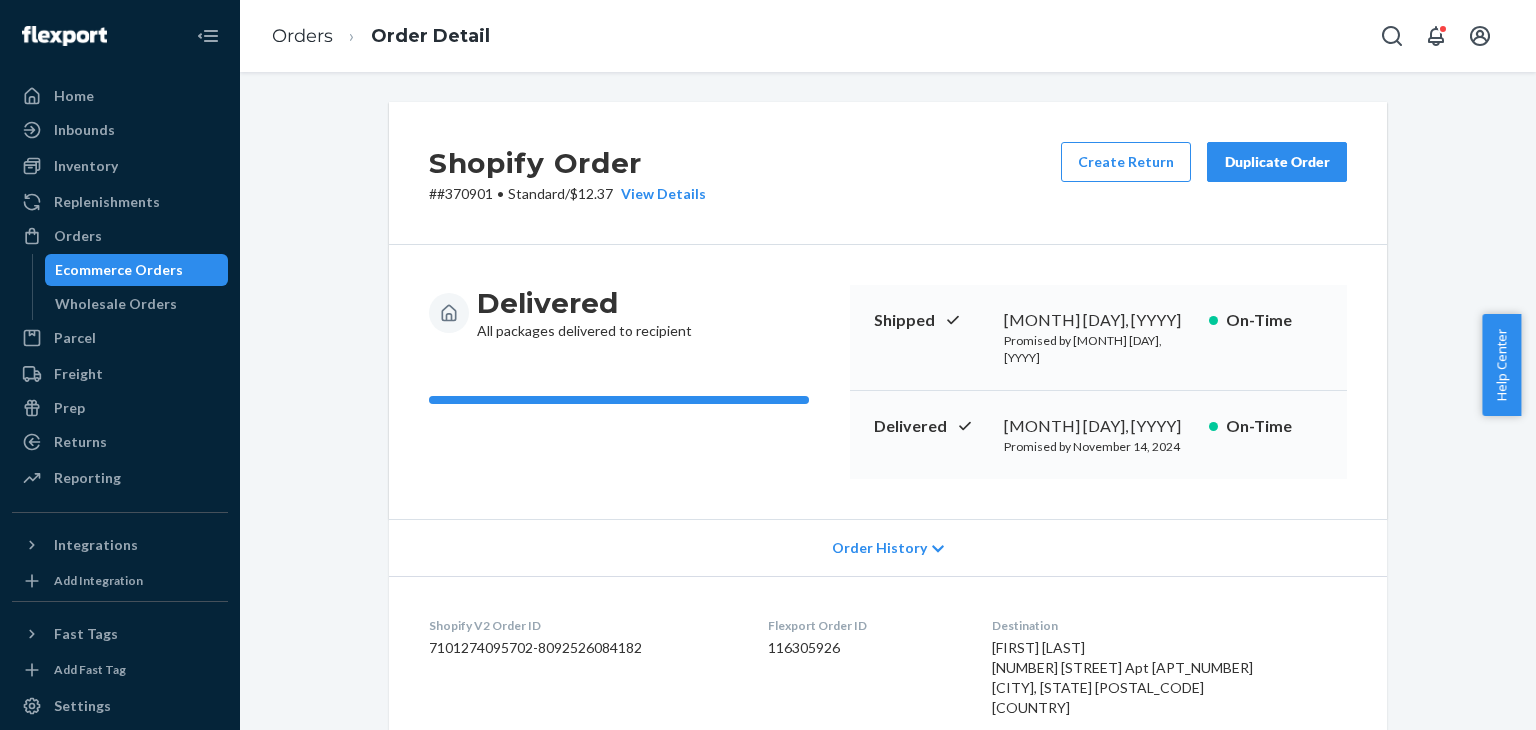 scroll, scrollTop: 0, scrollLeft: 0, axis: both 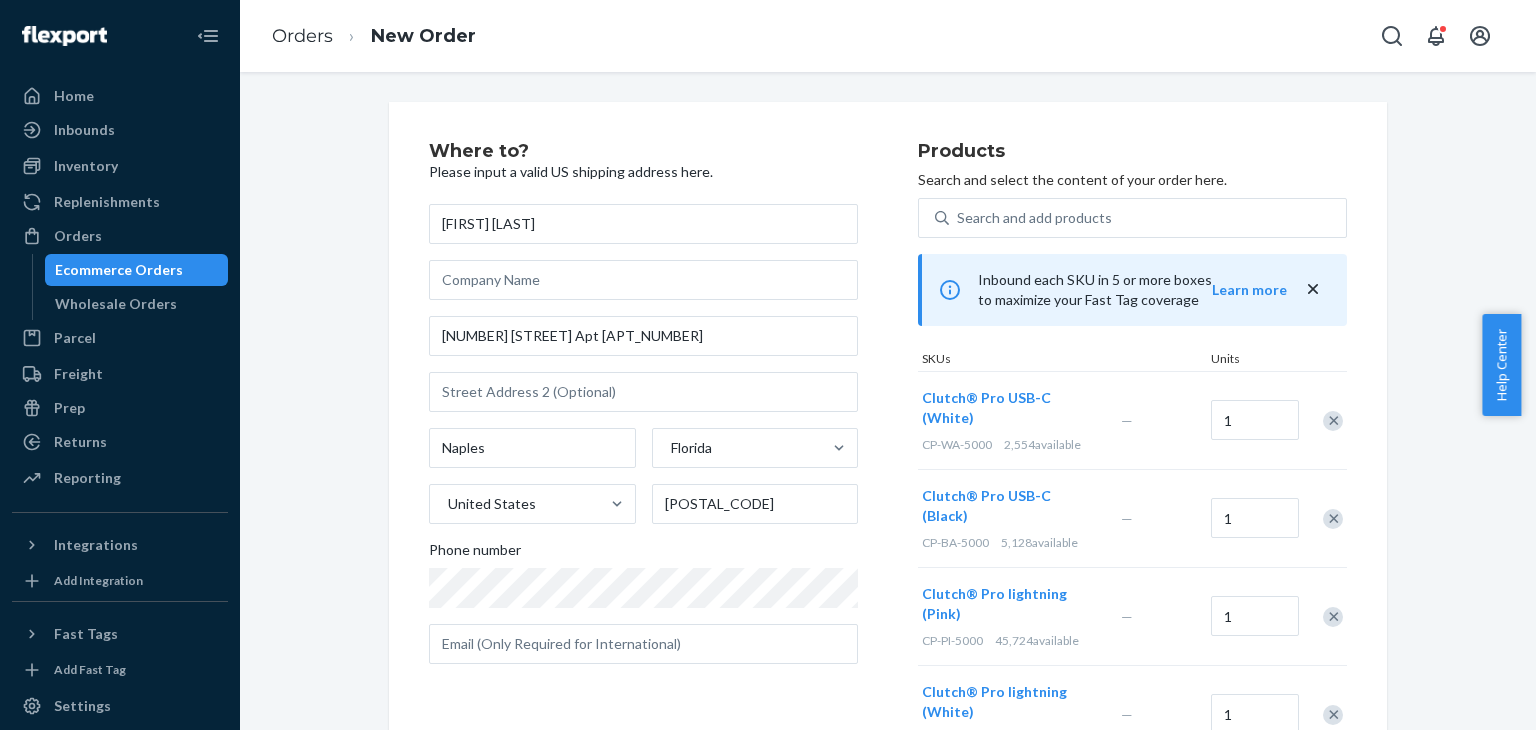 click at bounding box center [1333, 519] 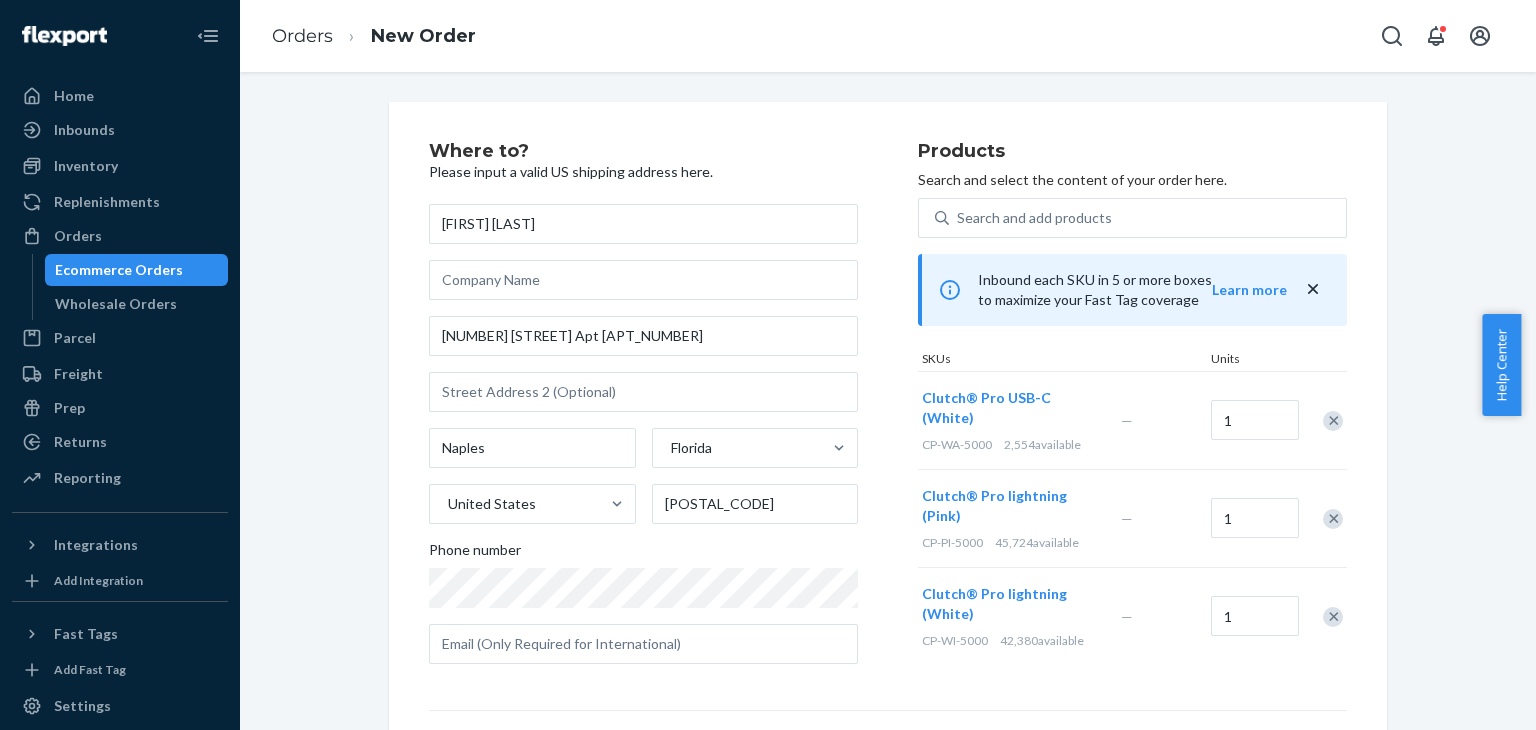 click at bounding box center (1333, 519) 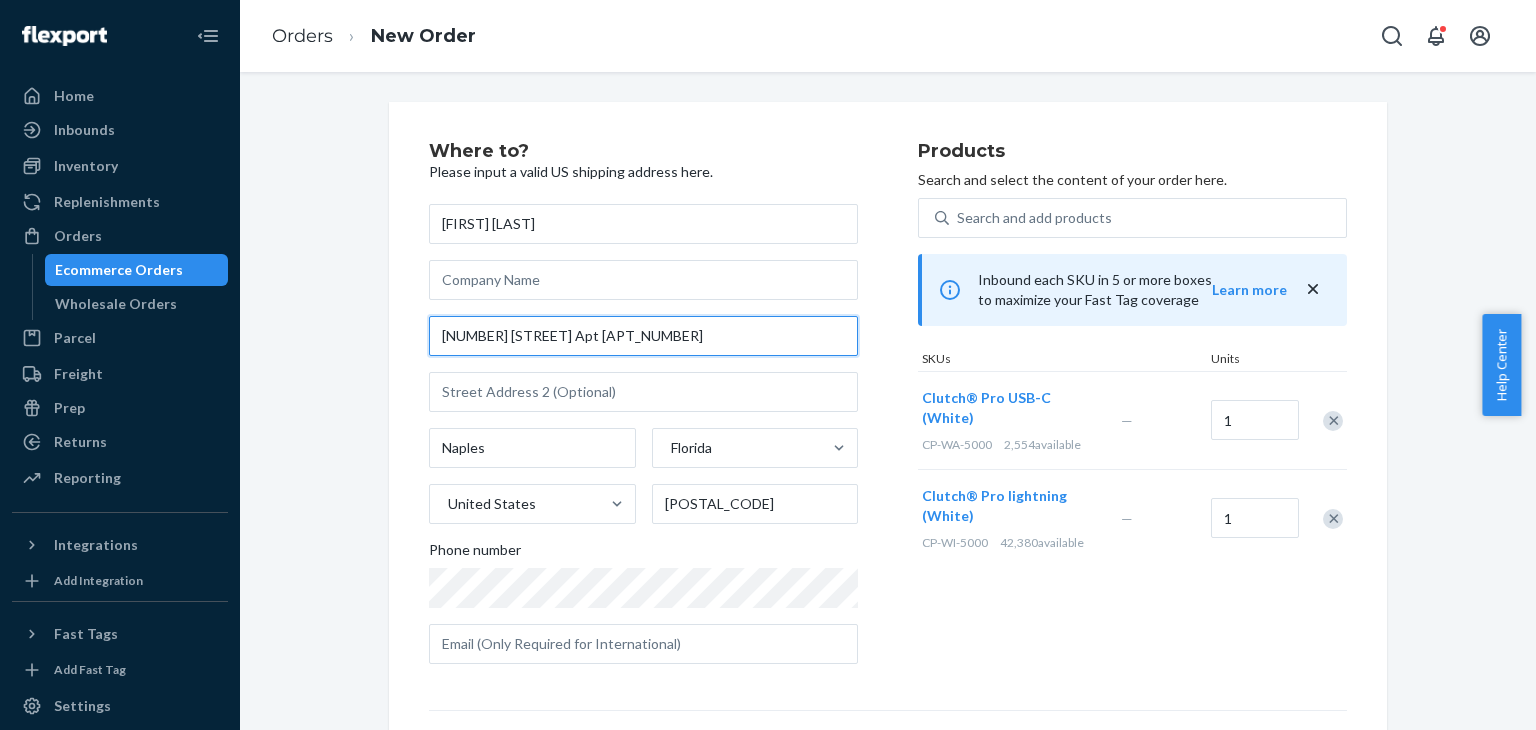drag, startPoint x: 678, startPoint y: 348, endPoint x: 410, endPoint y: 333, distance: 268.41943 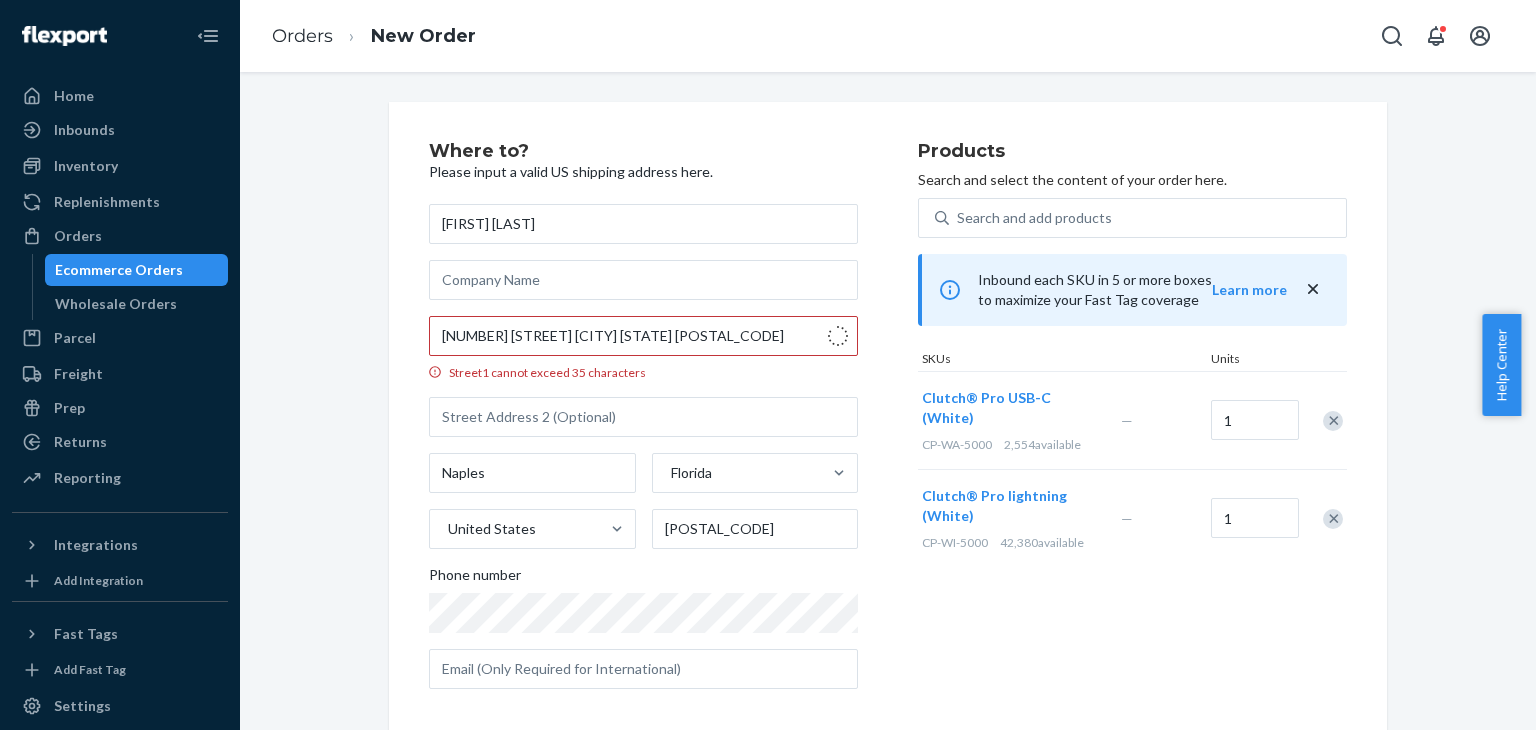 type on "[NUMBER] [STREET]" 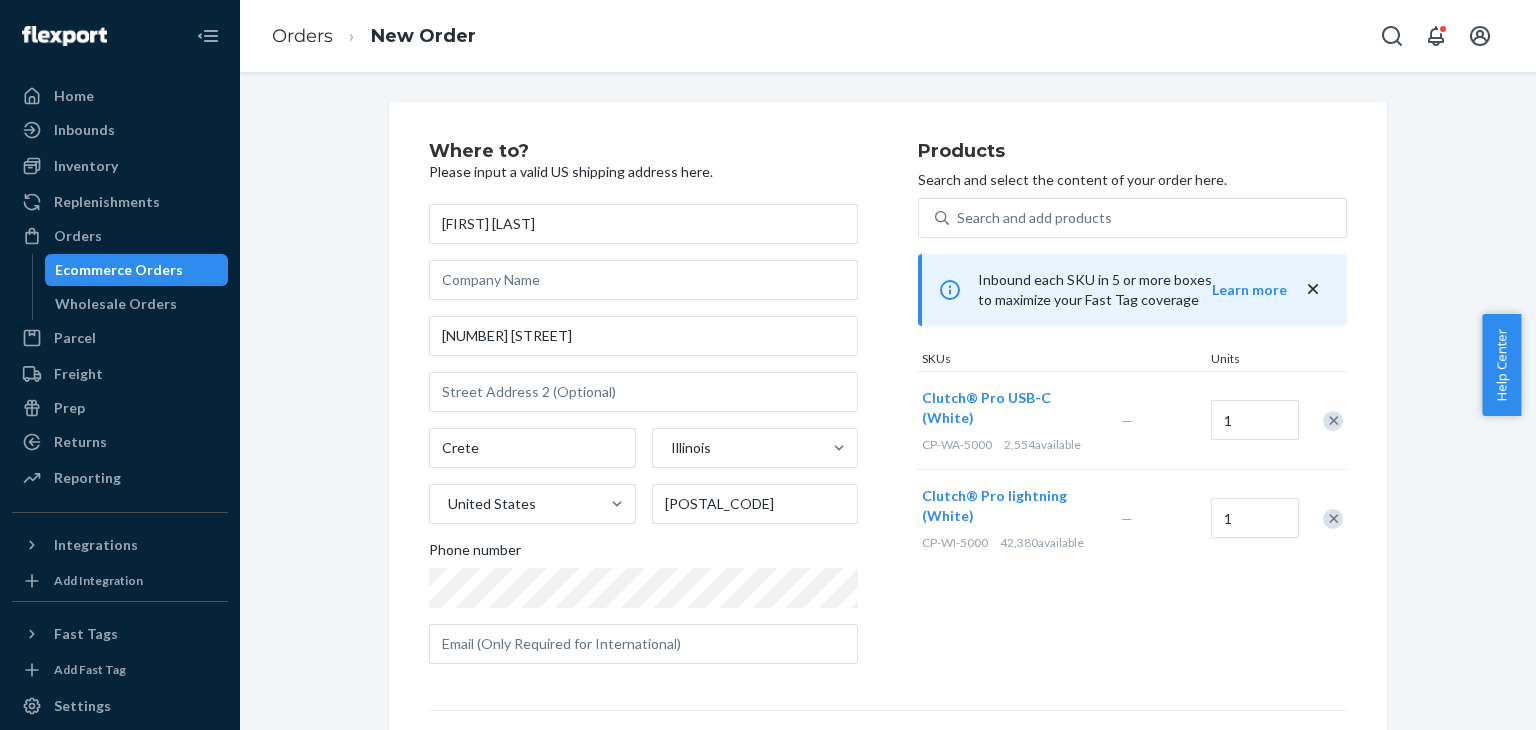 click at bounding box center [1333, 519] 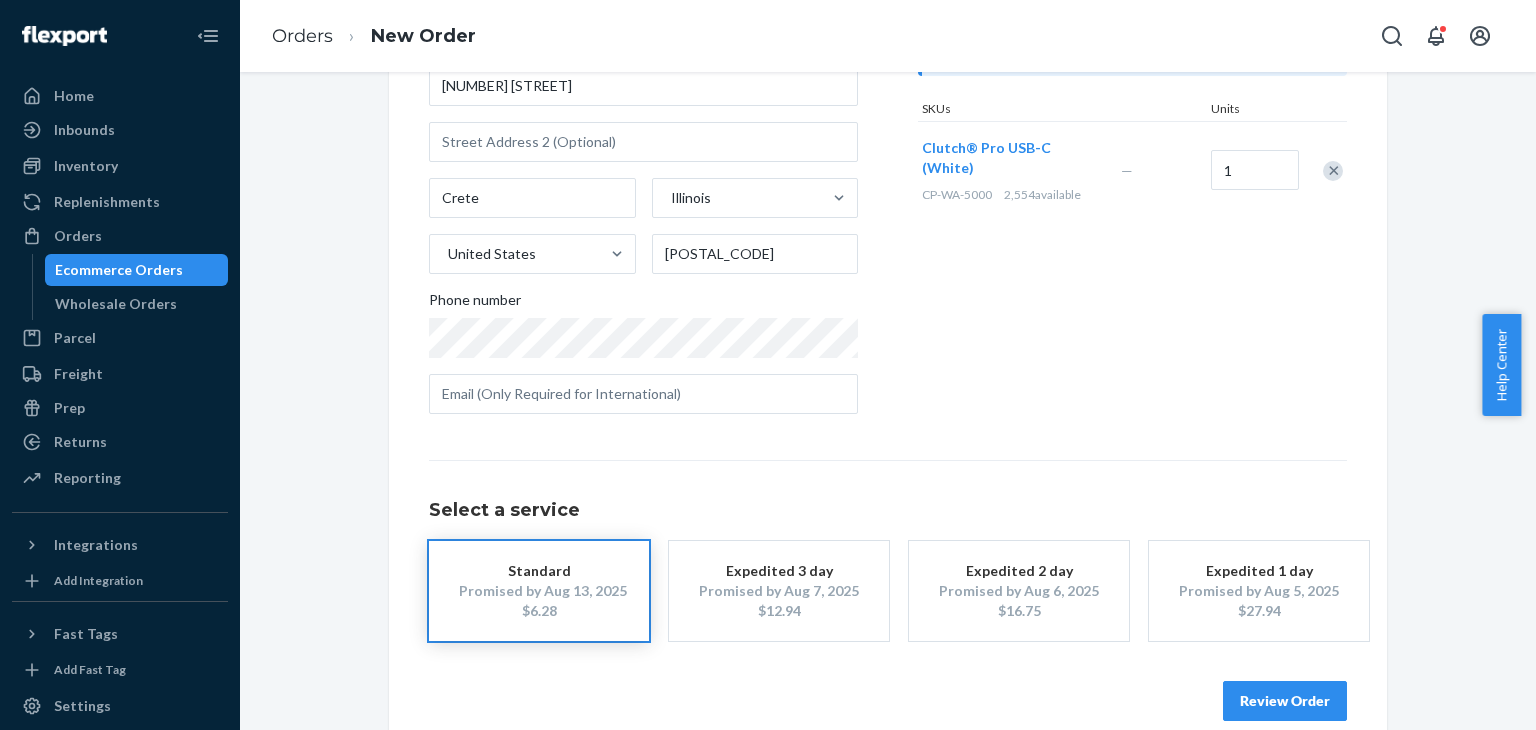 scroll, scrollTop: 280, scrollLeft: 0, axis: vertical 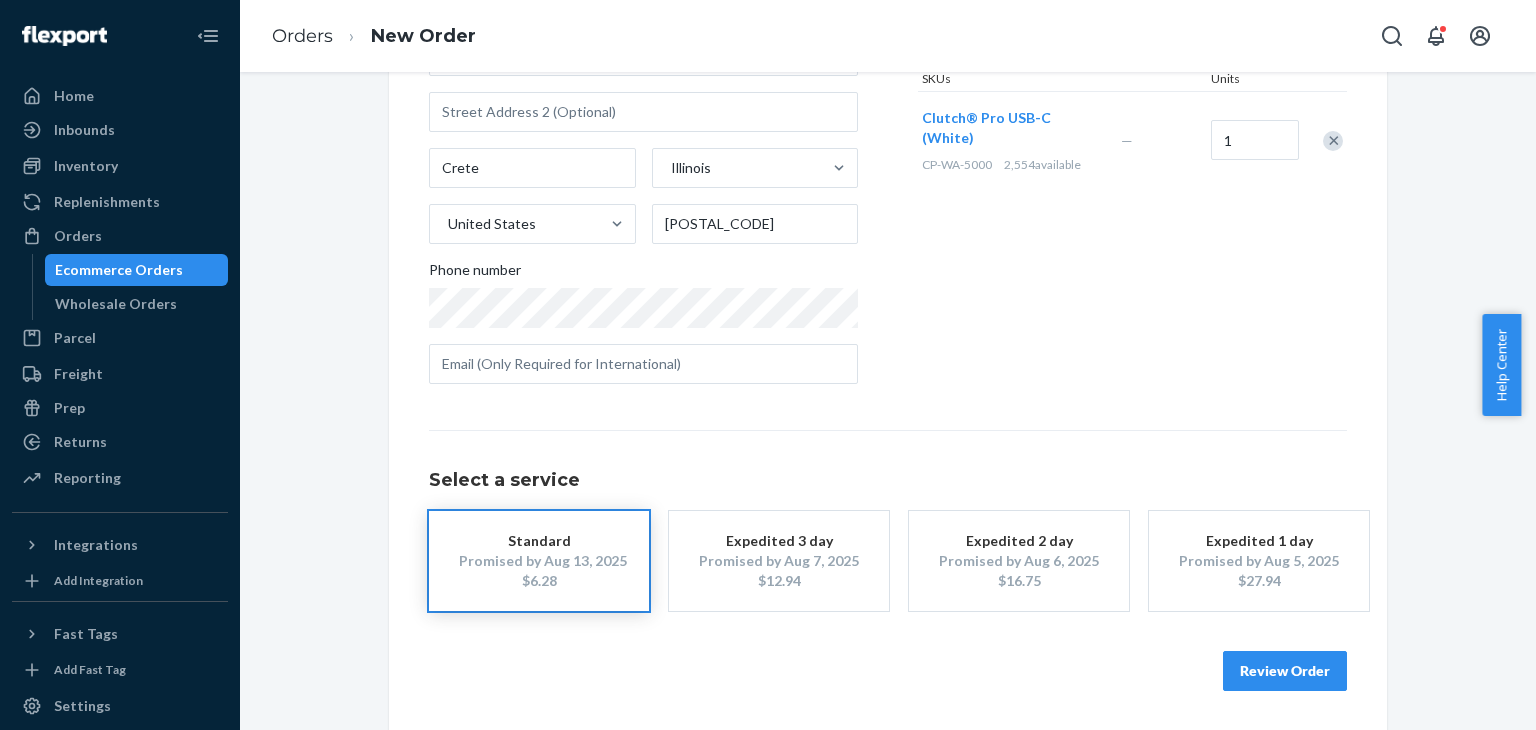 click on "Review Order" at bounding box center [1285, 671] 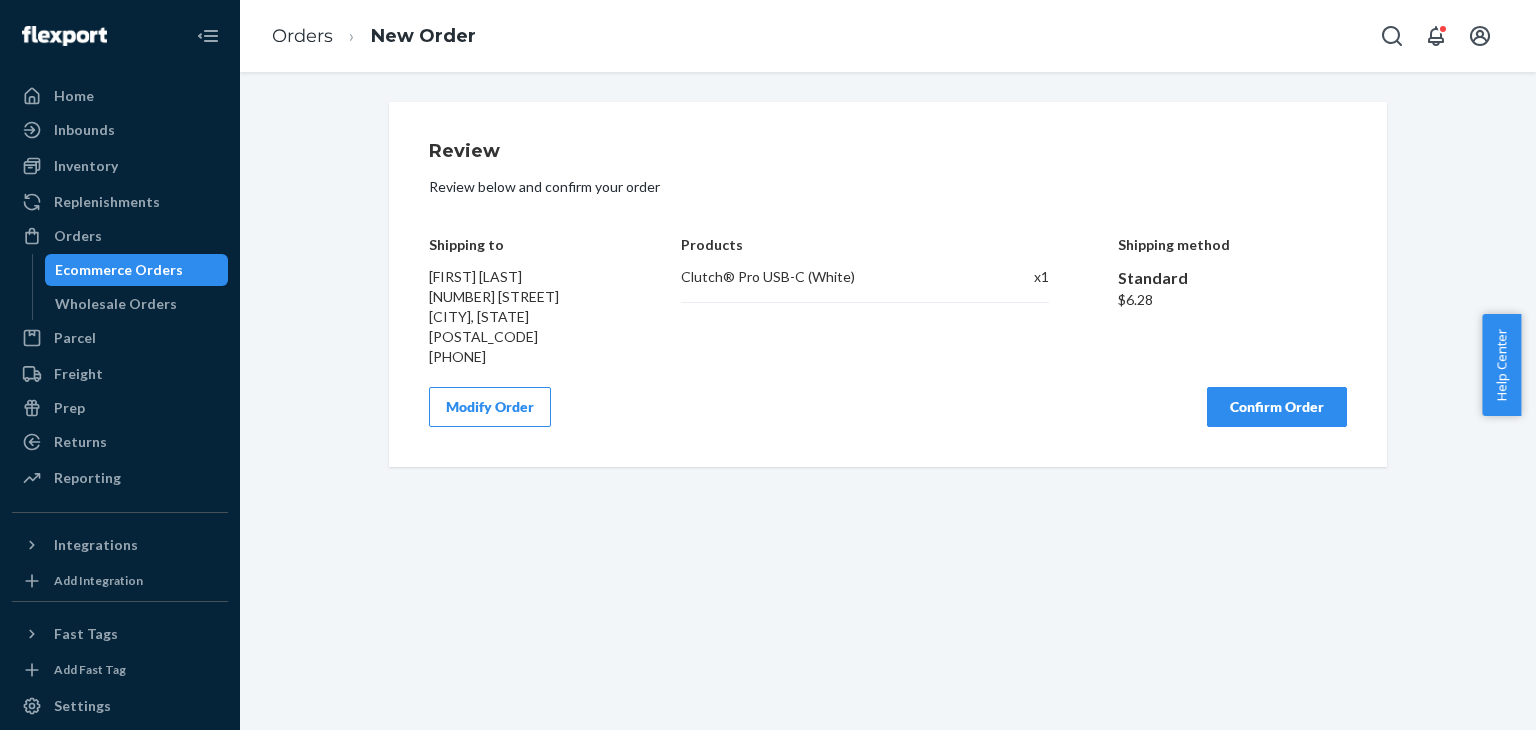 click on "Confirm Order" at bounding box center [1277, 407] 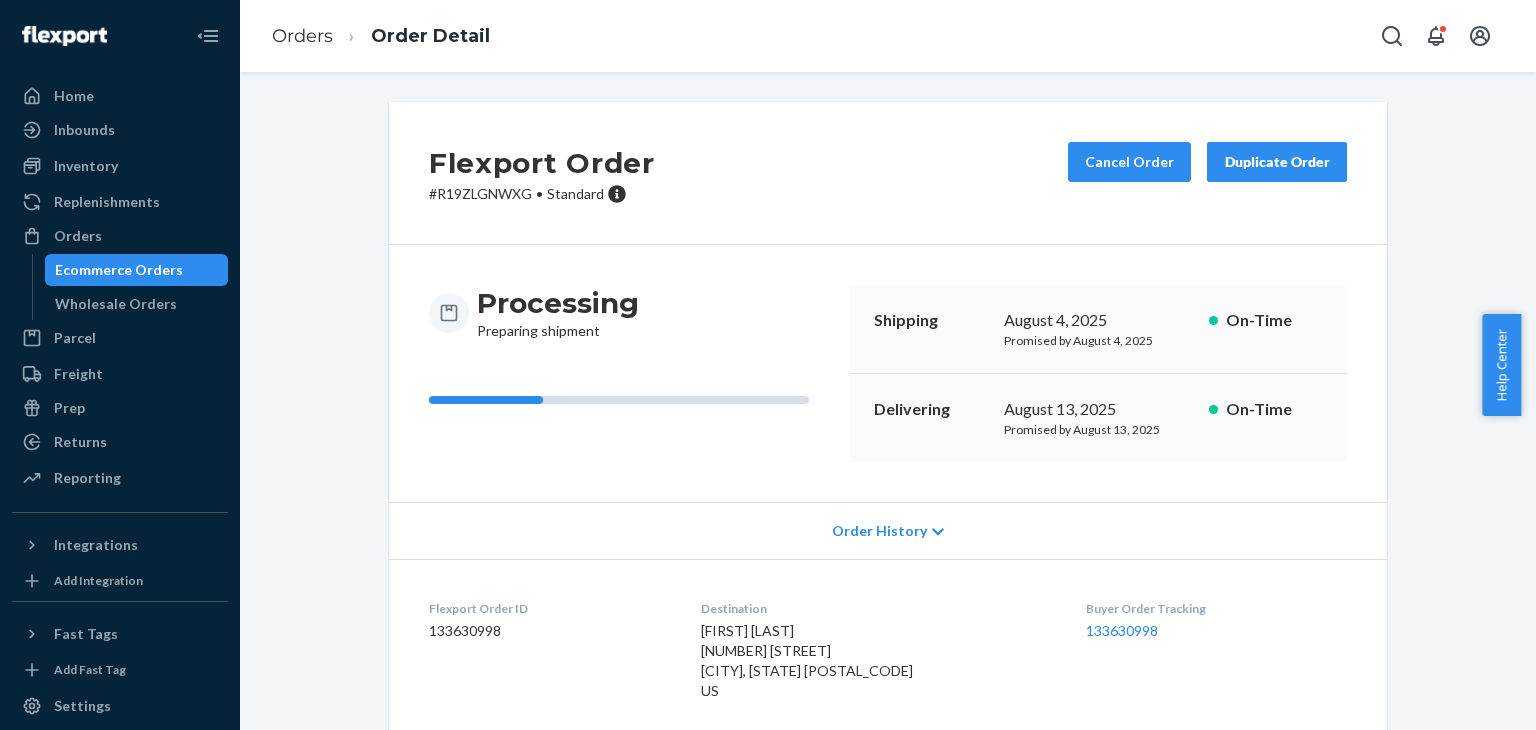 drag, startPoint x: 872, startPoint y: 102, endPoint x: 969, endPoint y: 1, distance: 140.0357 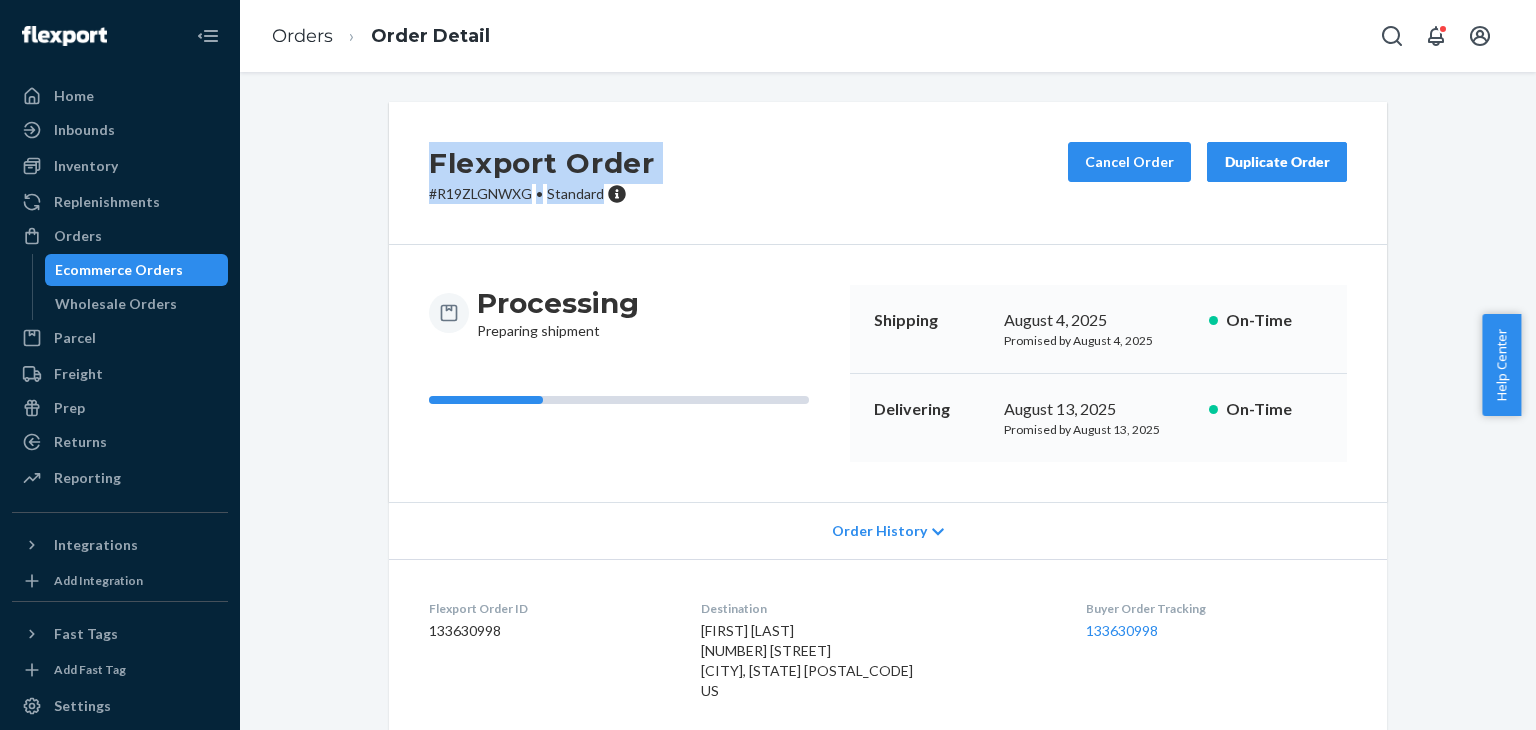 click on "Flexport Order # R19ZLGNWXG • Standard Cancel Order Duplicate Order" at bounding box center [888, 173] 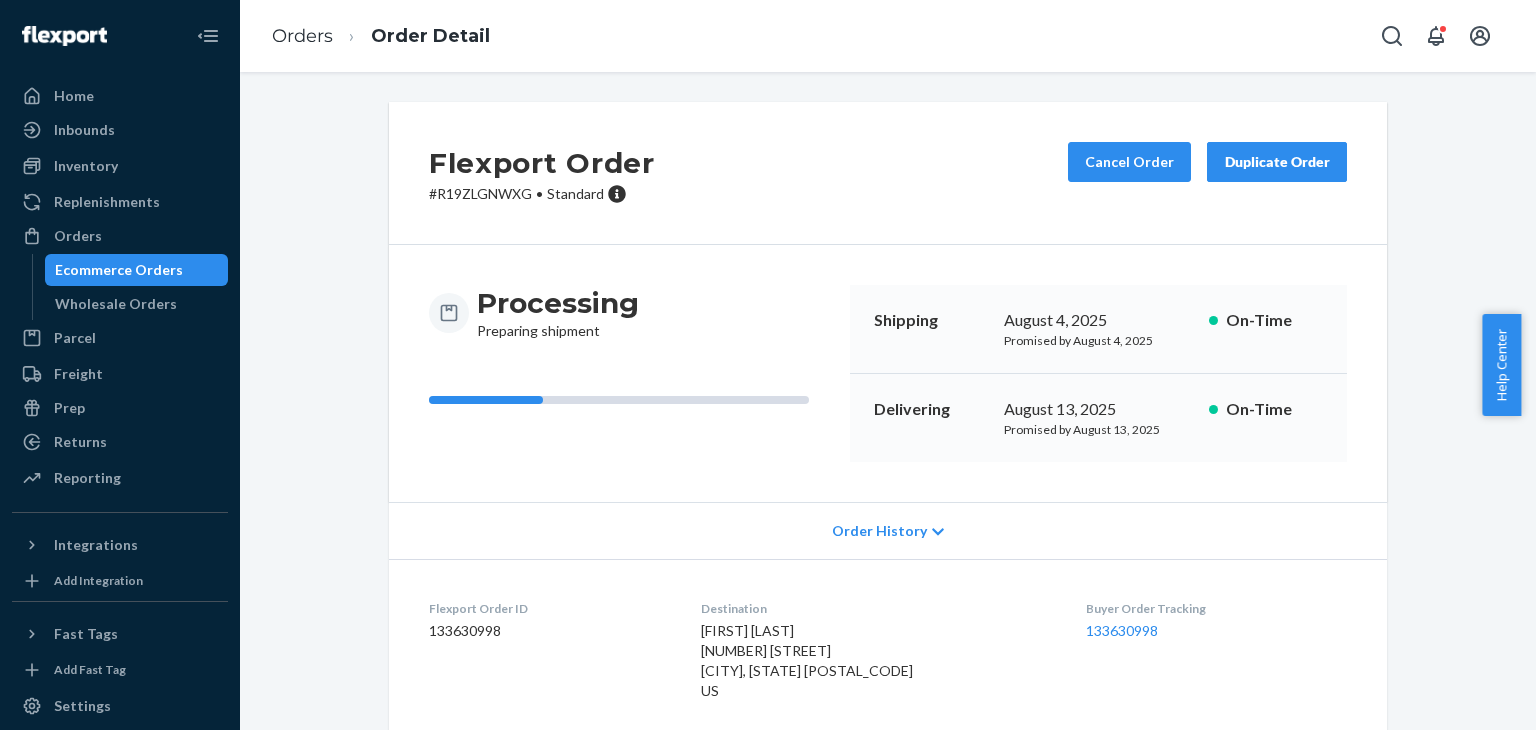 click on "# R19ZLGNWXG • Standard" at bounding box center [542, 194] 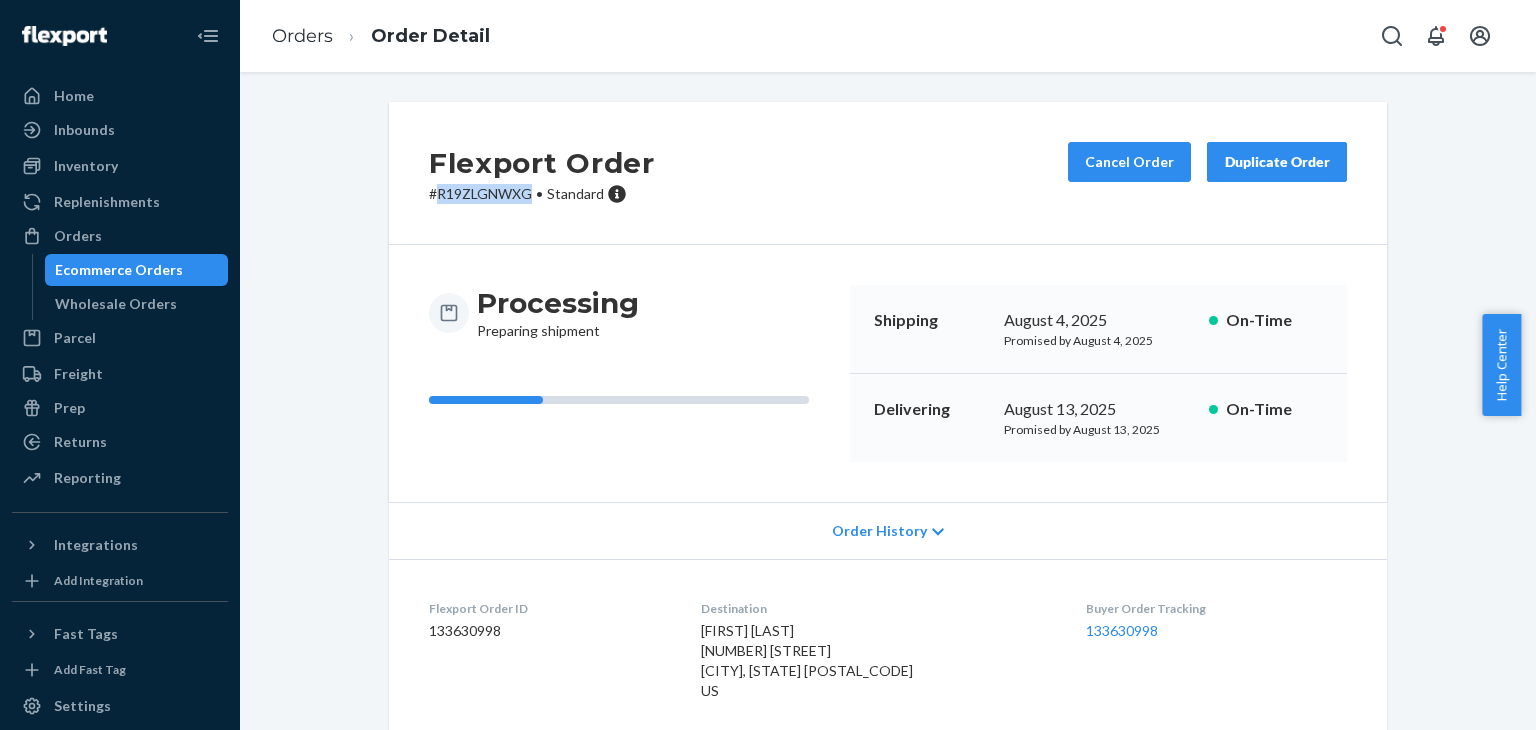 click on "# R19ZLGNWXG • Standard" at bounding box center (542, 194) 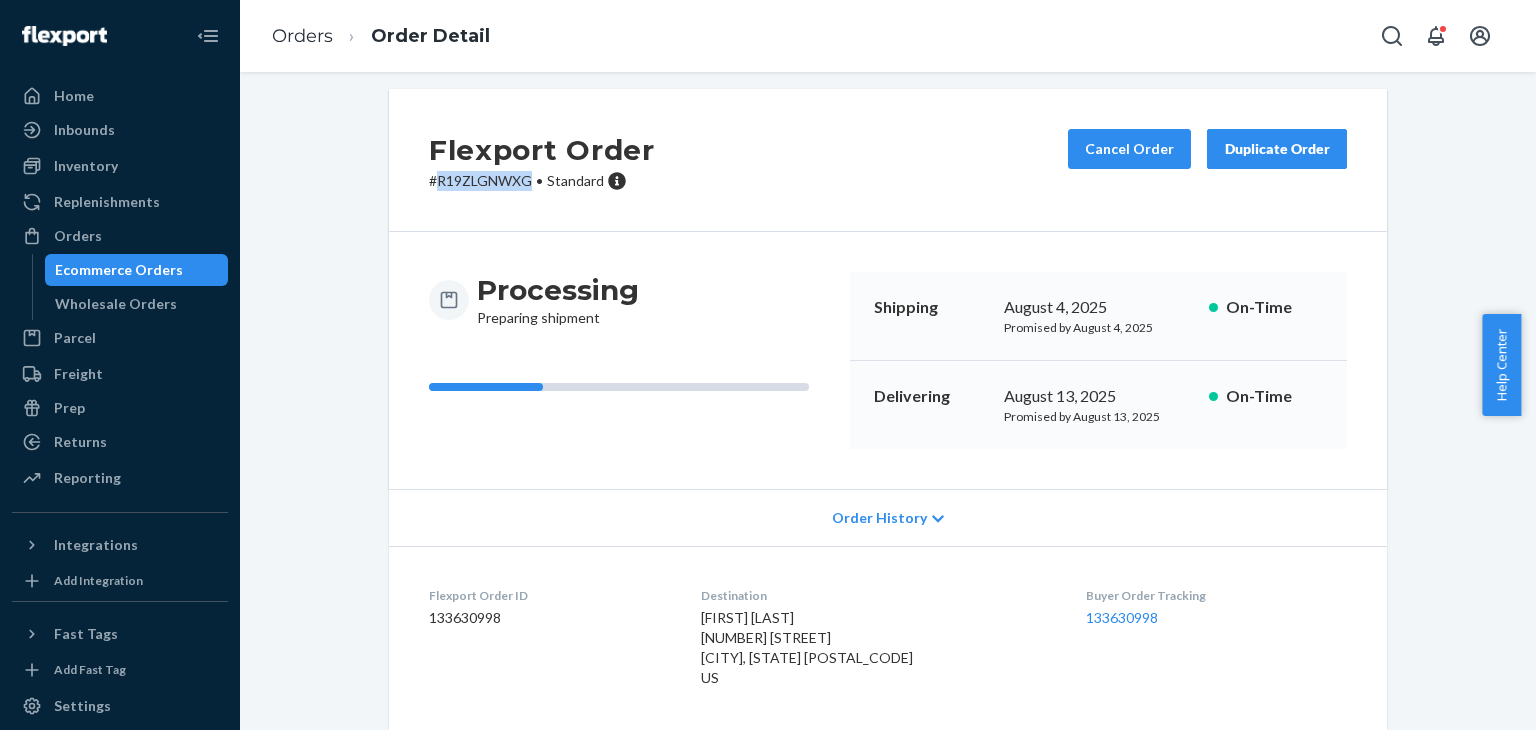 scroll, scrollTop: 0, scrollLeft: 0, axis: both 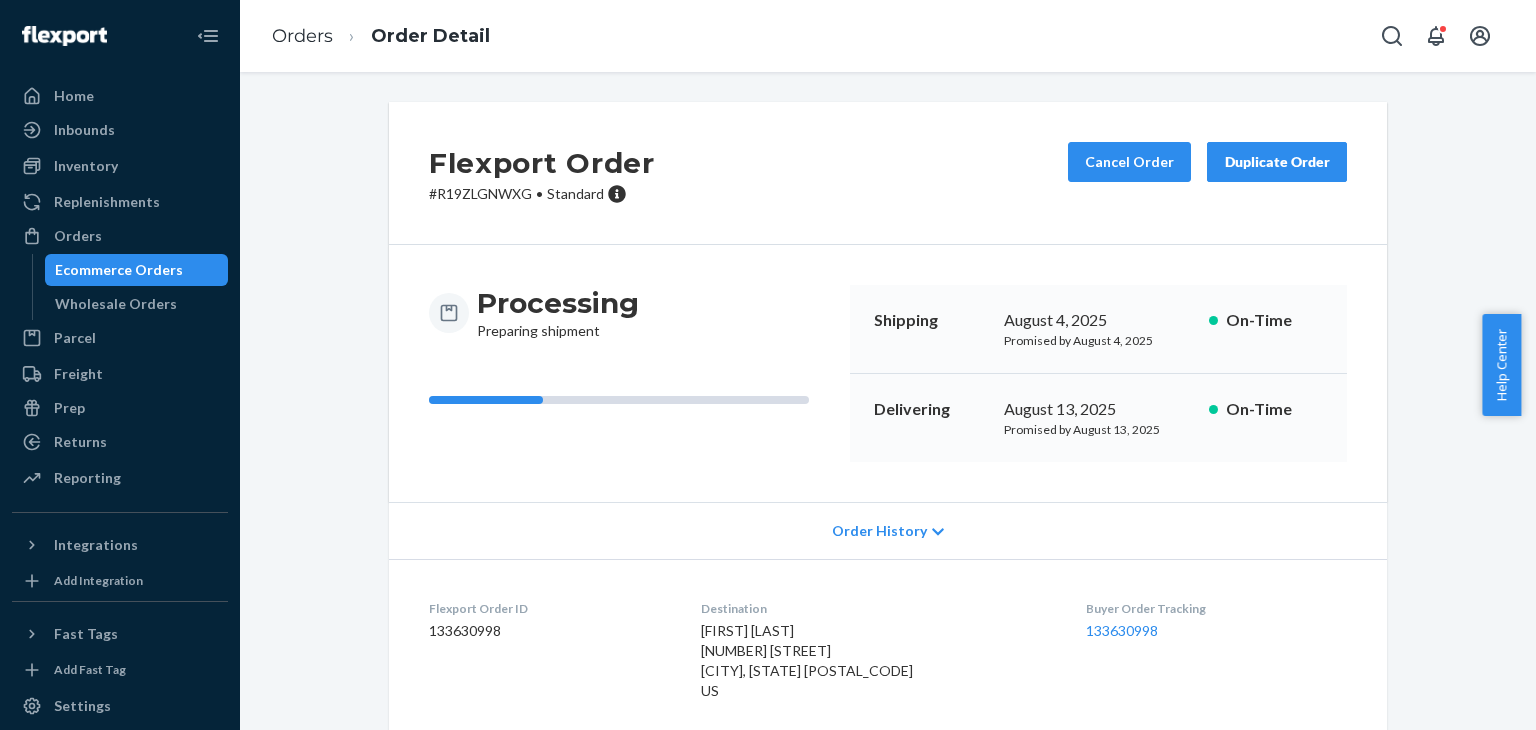 click on "Flexport Order # R19ZLGNWXG • Standard Cancel Order Duplicate Order" at bounding box center [888, 173] 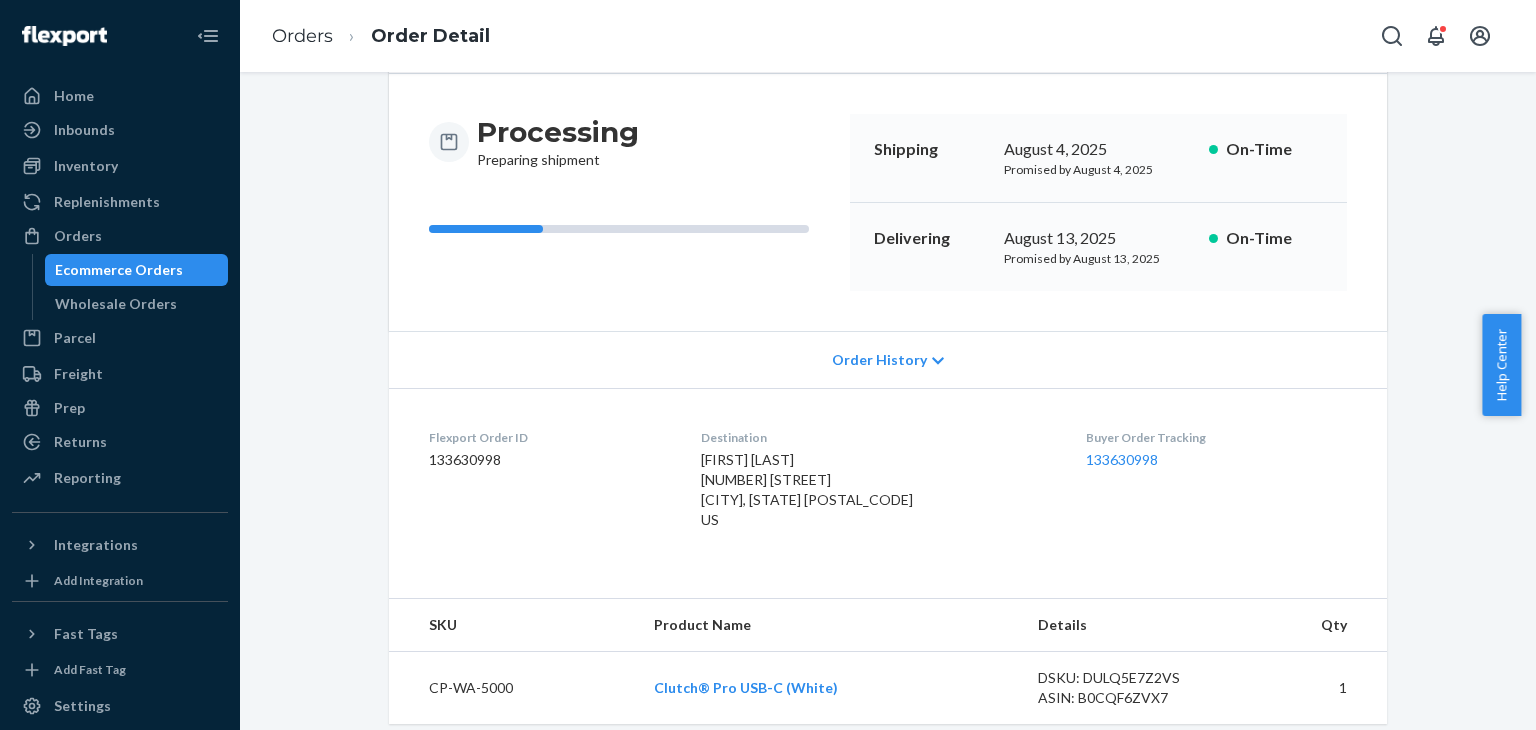scroll, scrollTop: 188, scrollLeft: 0, axis: vertical 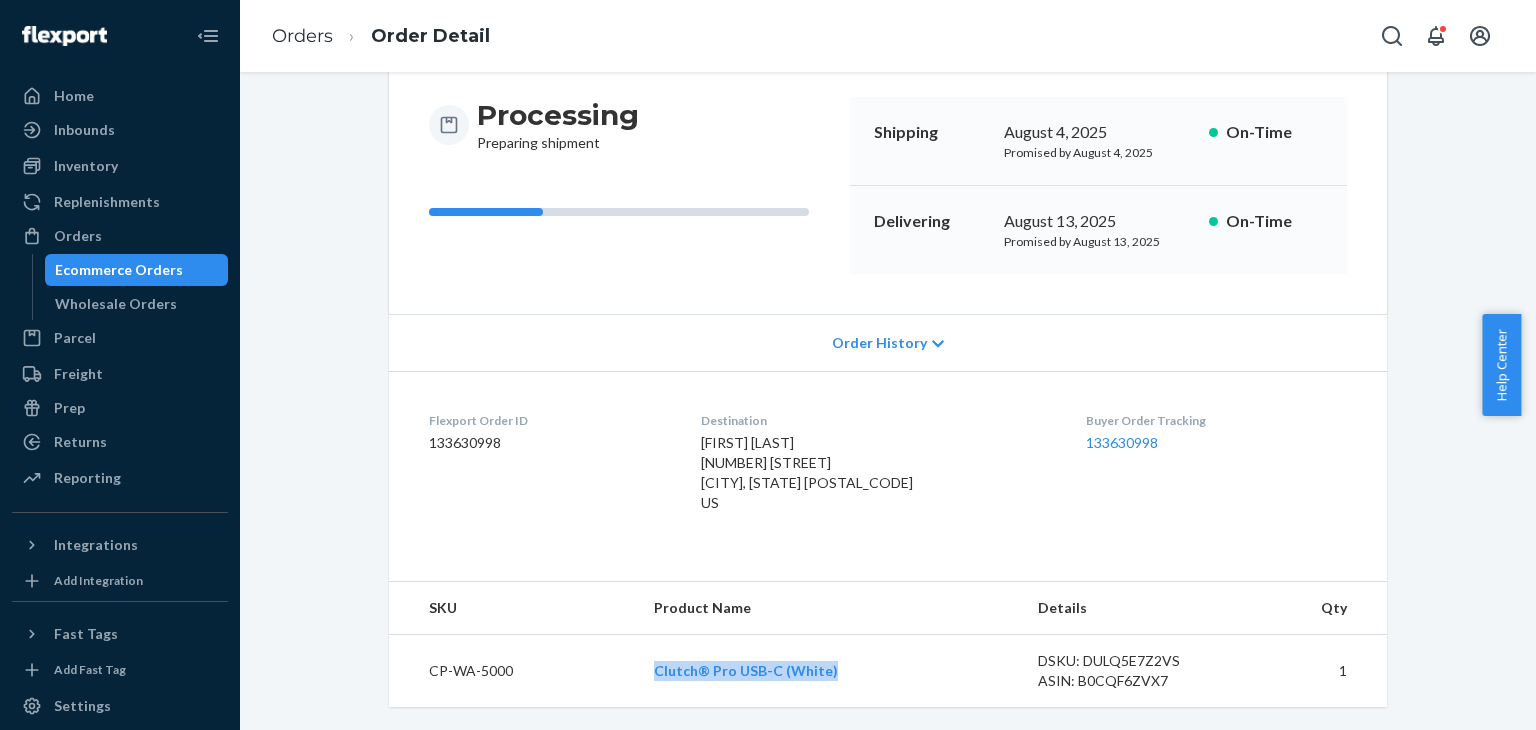 drag, startPoint x: 869, startPoint y: 669, endPoint x: 642, endPoint y: 677, distance: 227.14093 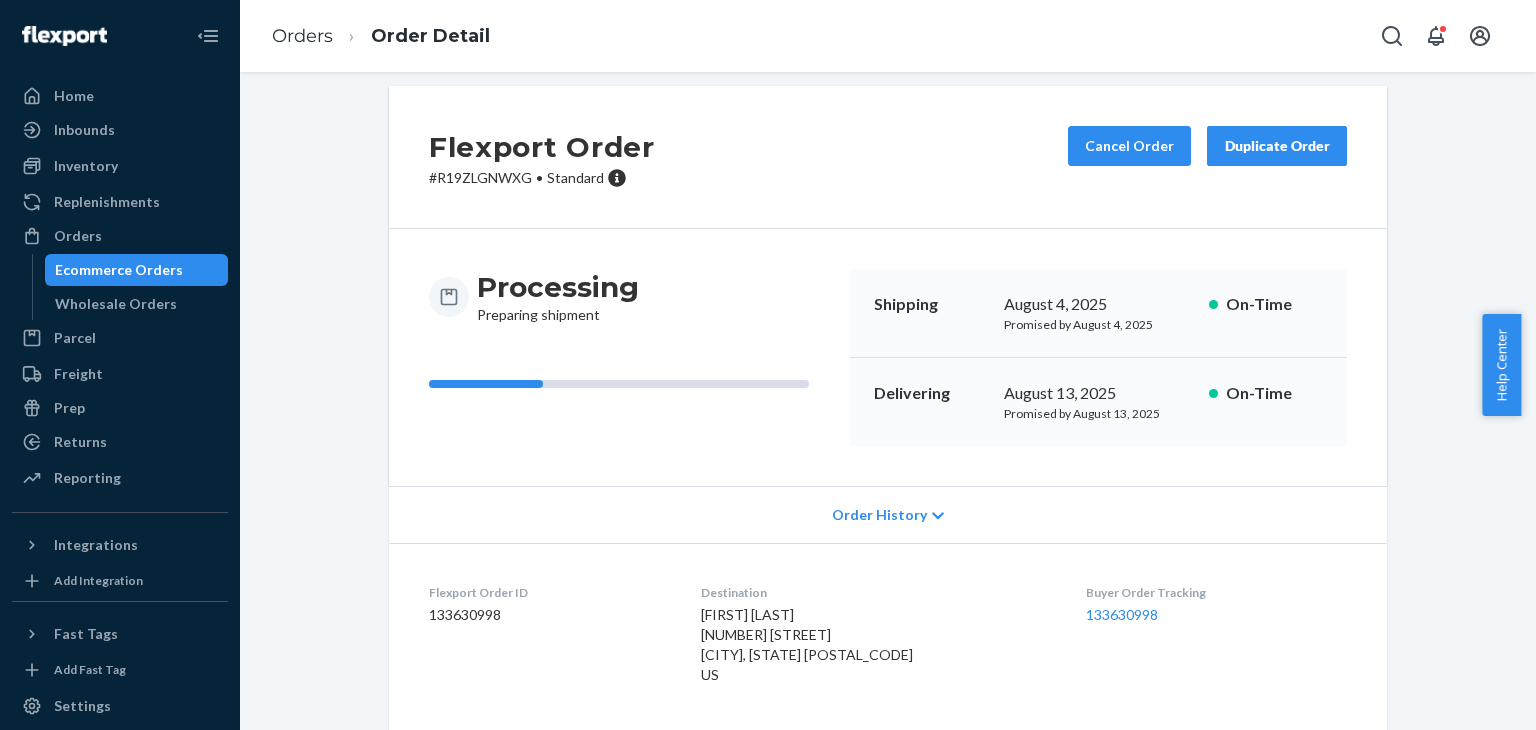 scroll, scrollTop: 0, scrollLeft: 0, axis: both 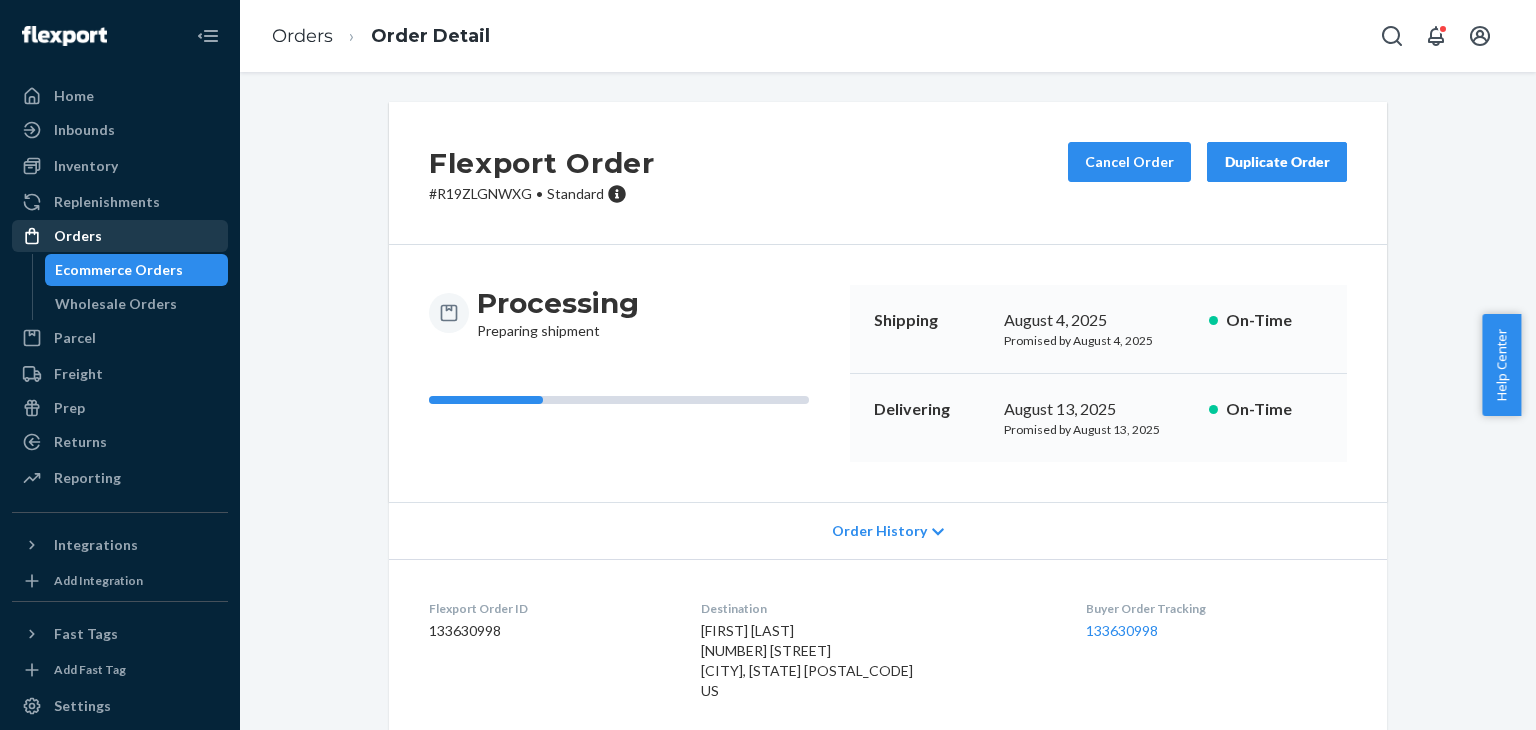 click on "Orders" at bounding box center (78, 236) 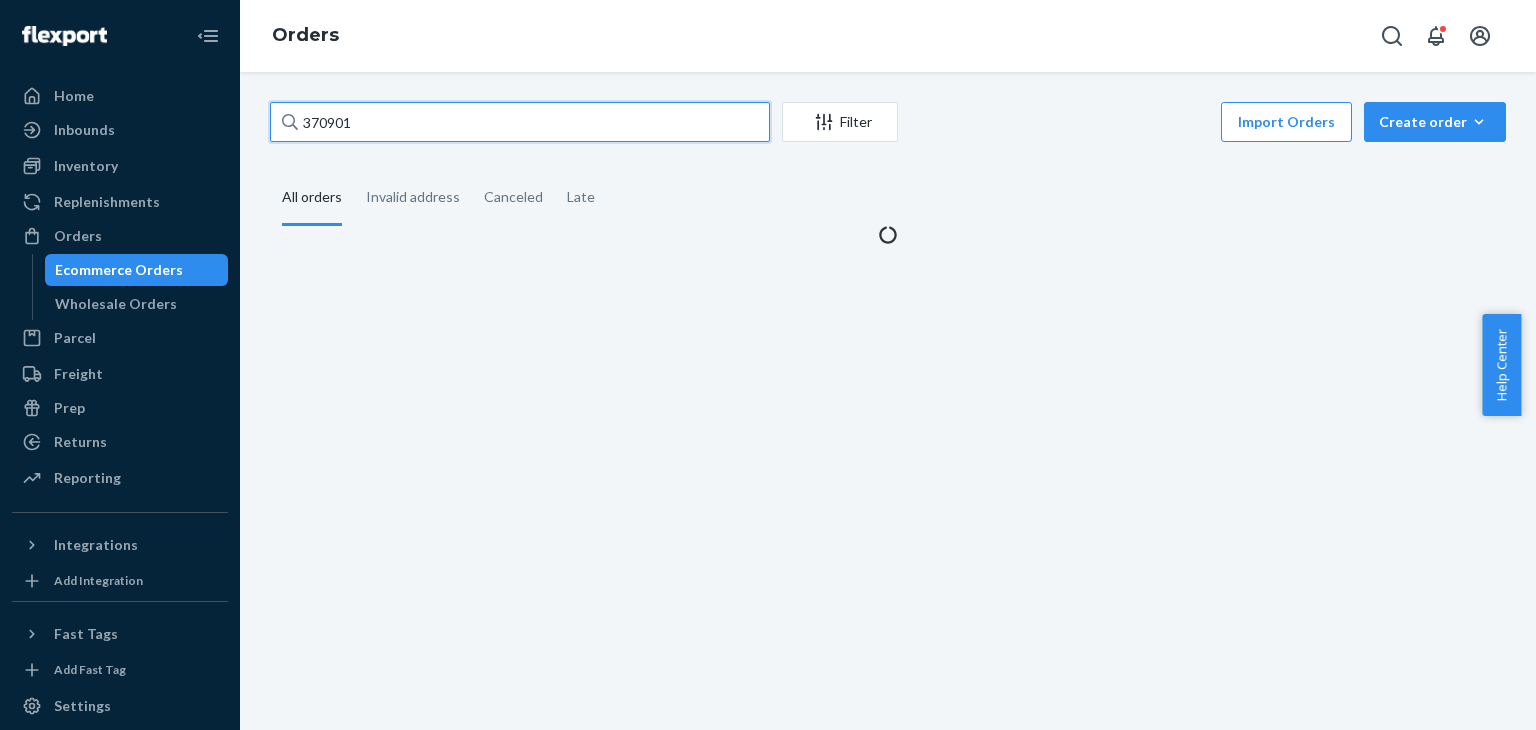 click on "370901" at bounding box center (520, 122) 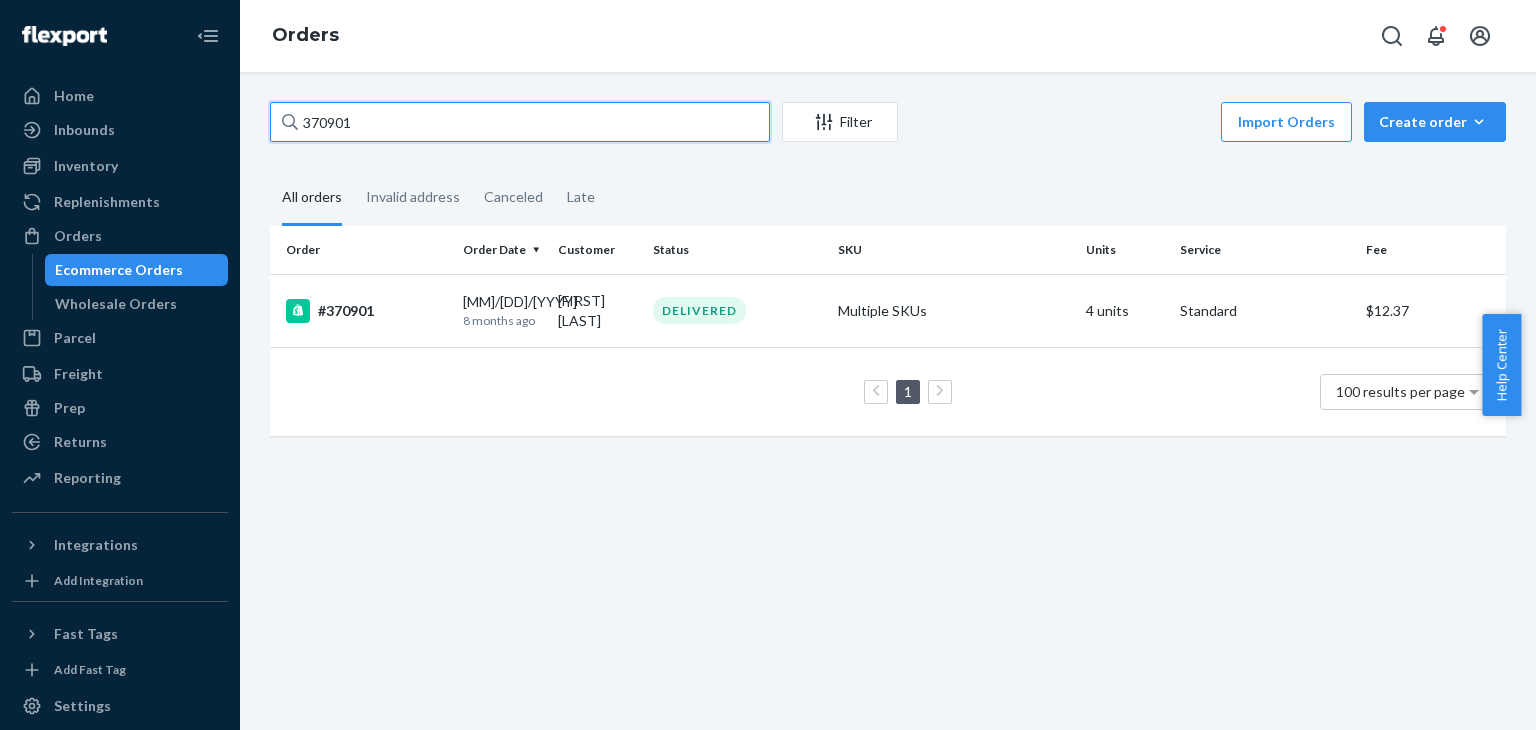 paste on "[FIRST] [LAST]" 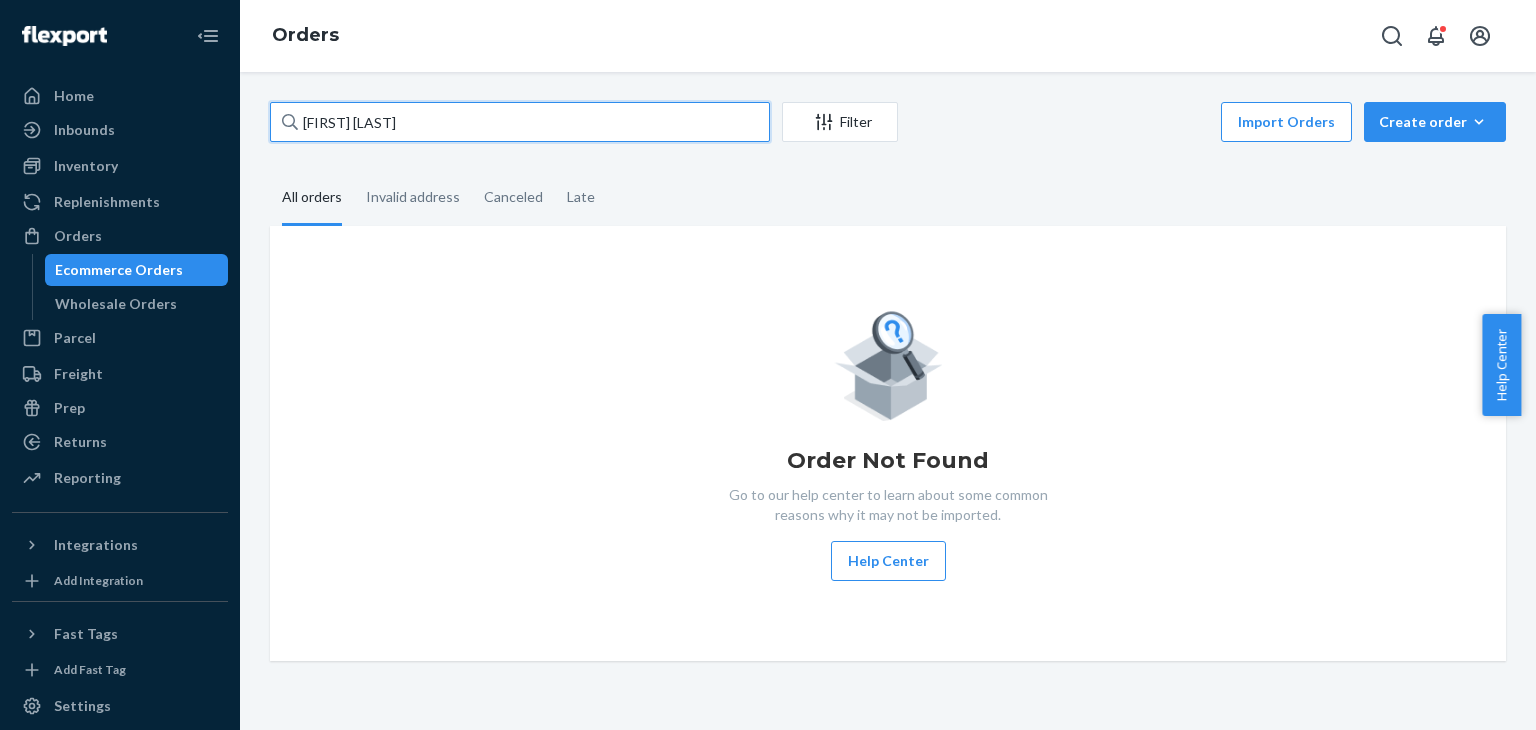 type on "[FIRST] [LAST]" 